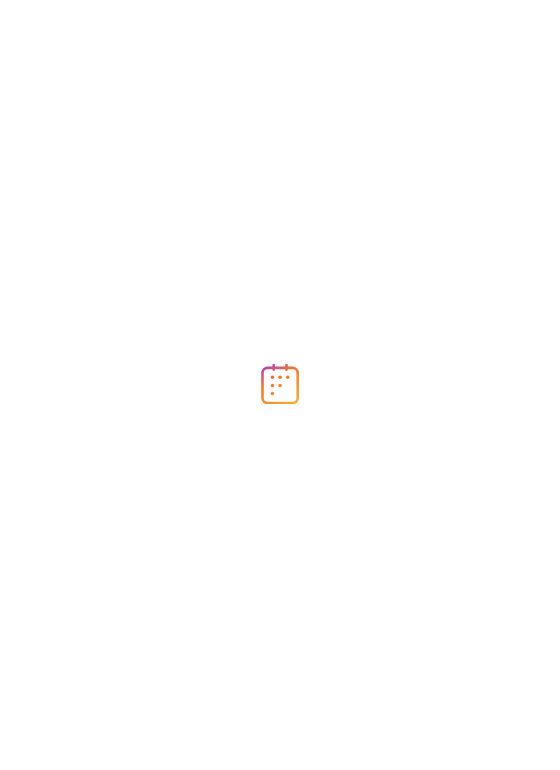 scroll, scrollTop: 0, scrollLeft: 0, axis: both 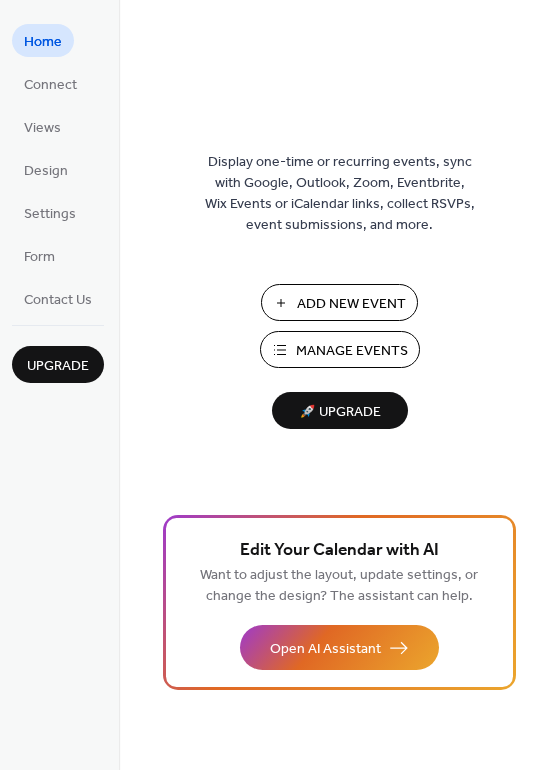 click on "Manage Events" at bounding box center [352, 351] 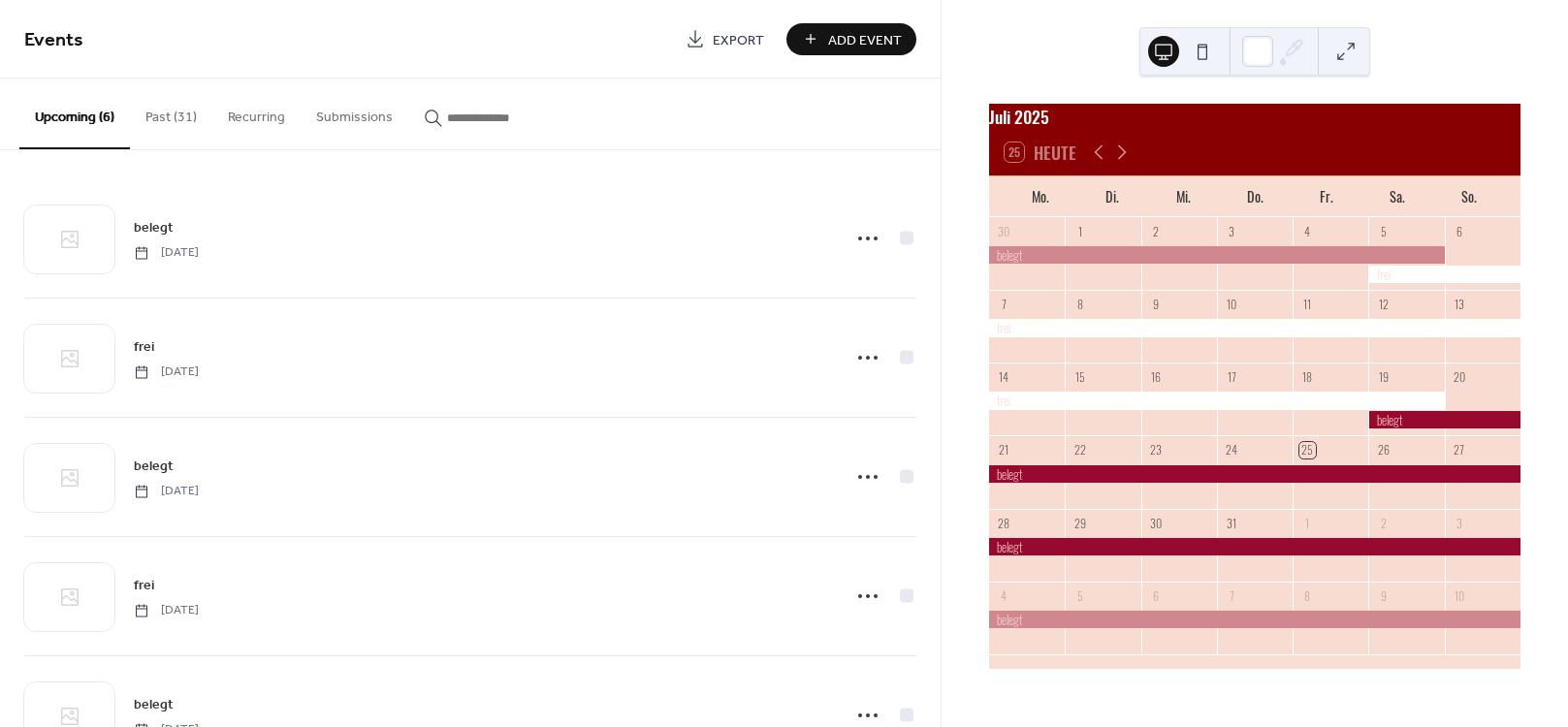 scroll, scrollTop: 0, scrollLeft: 0, axis: both 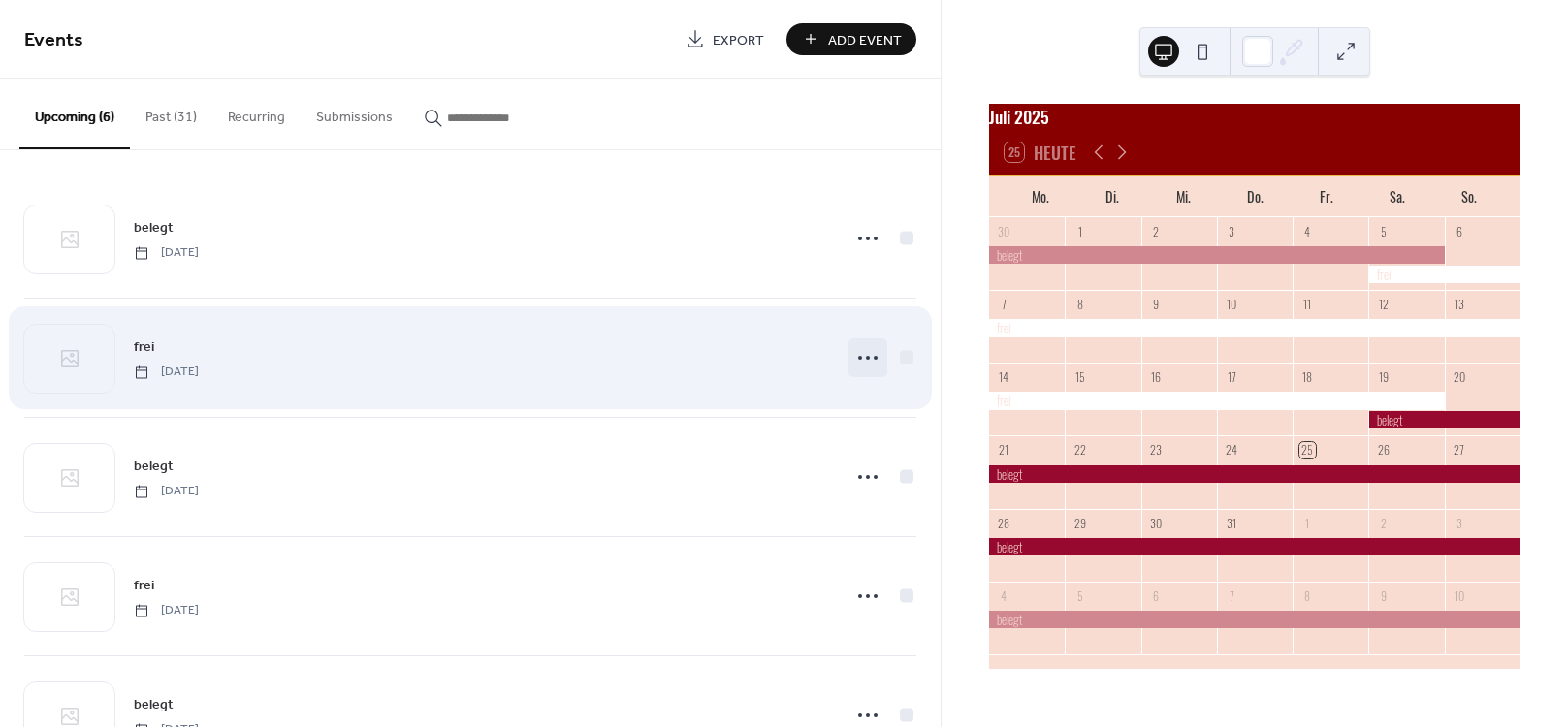 click 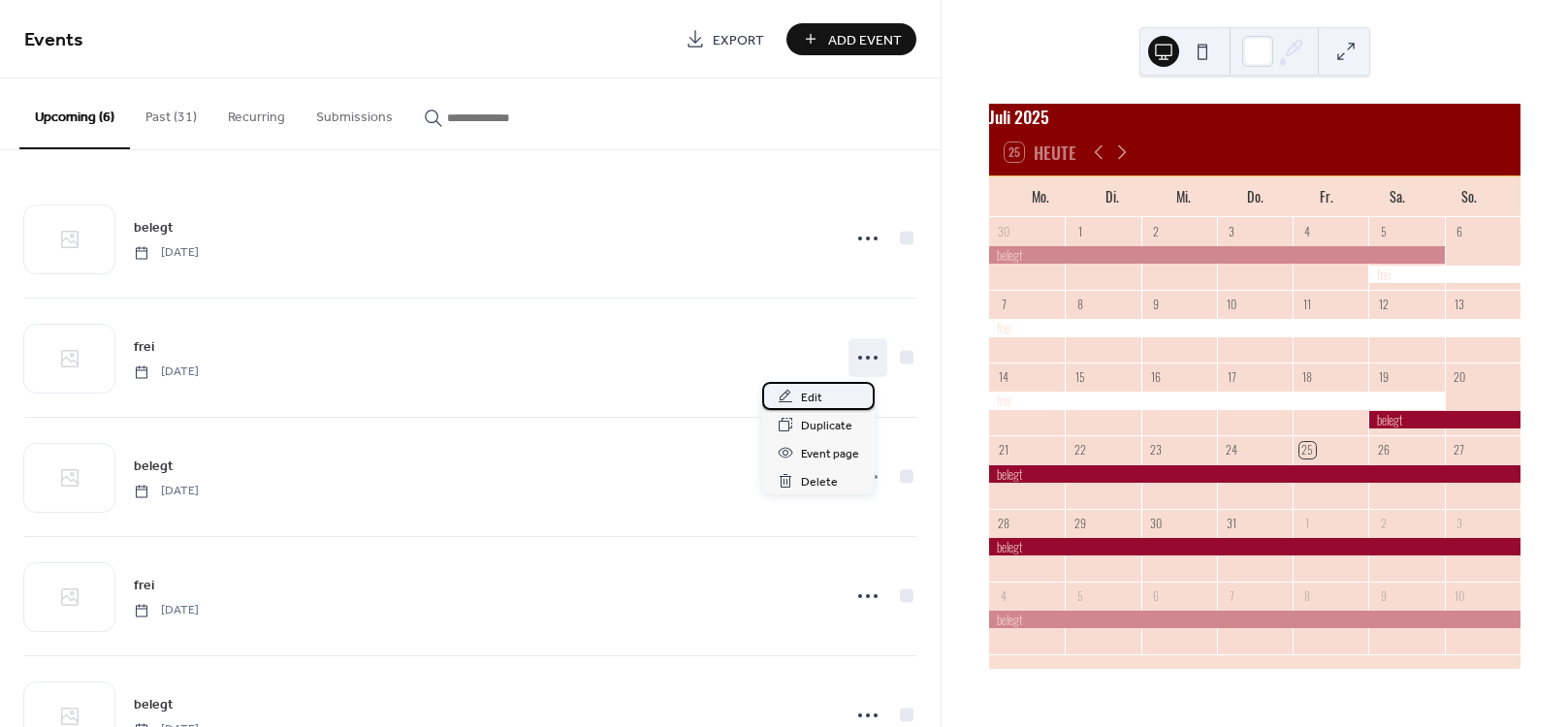 click on "Edit" at bounding box center [812, 397] 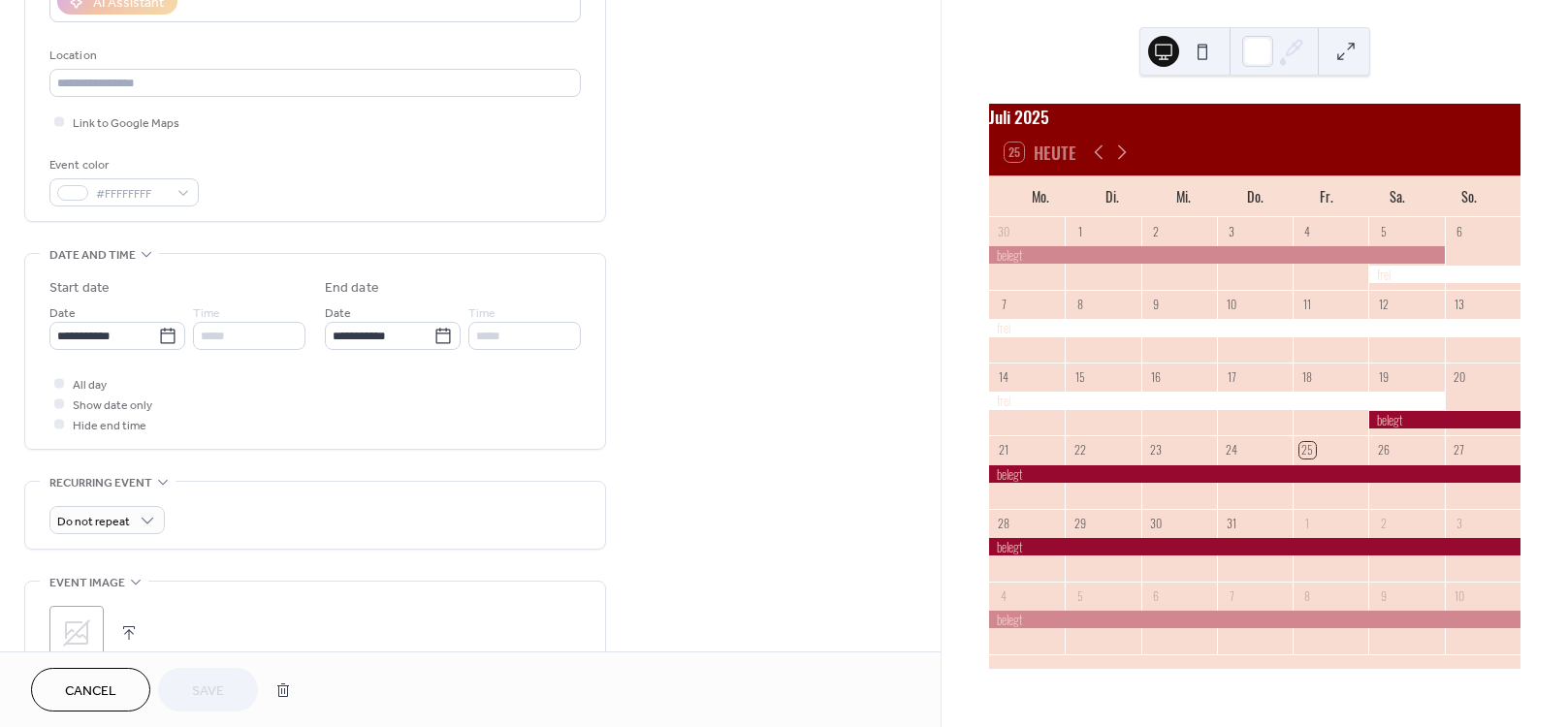 scroll, scrollTop: 535, scrollLeft: 0, axis: vertical 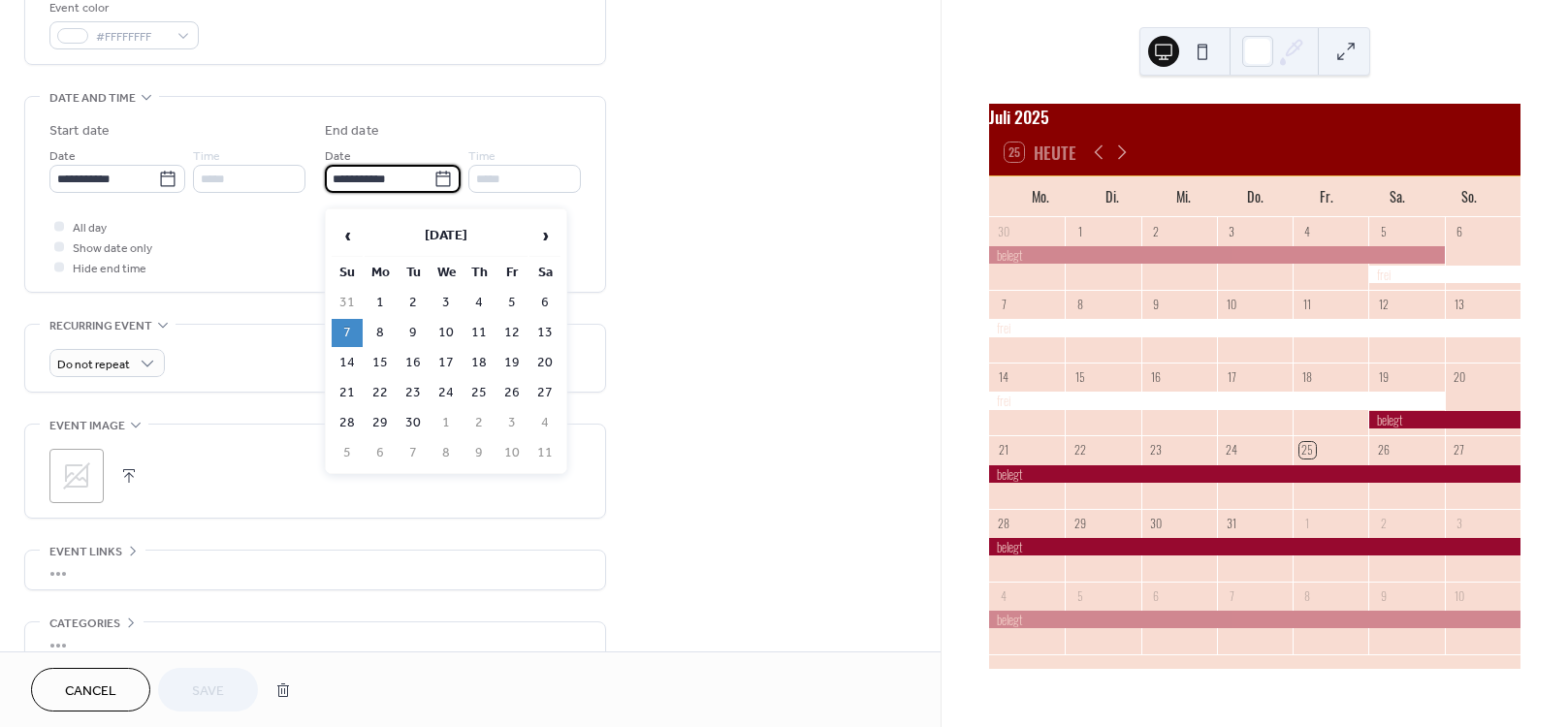 click on "**********" at bounding box center (379, 178) 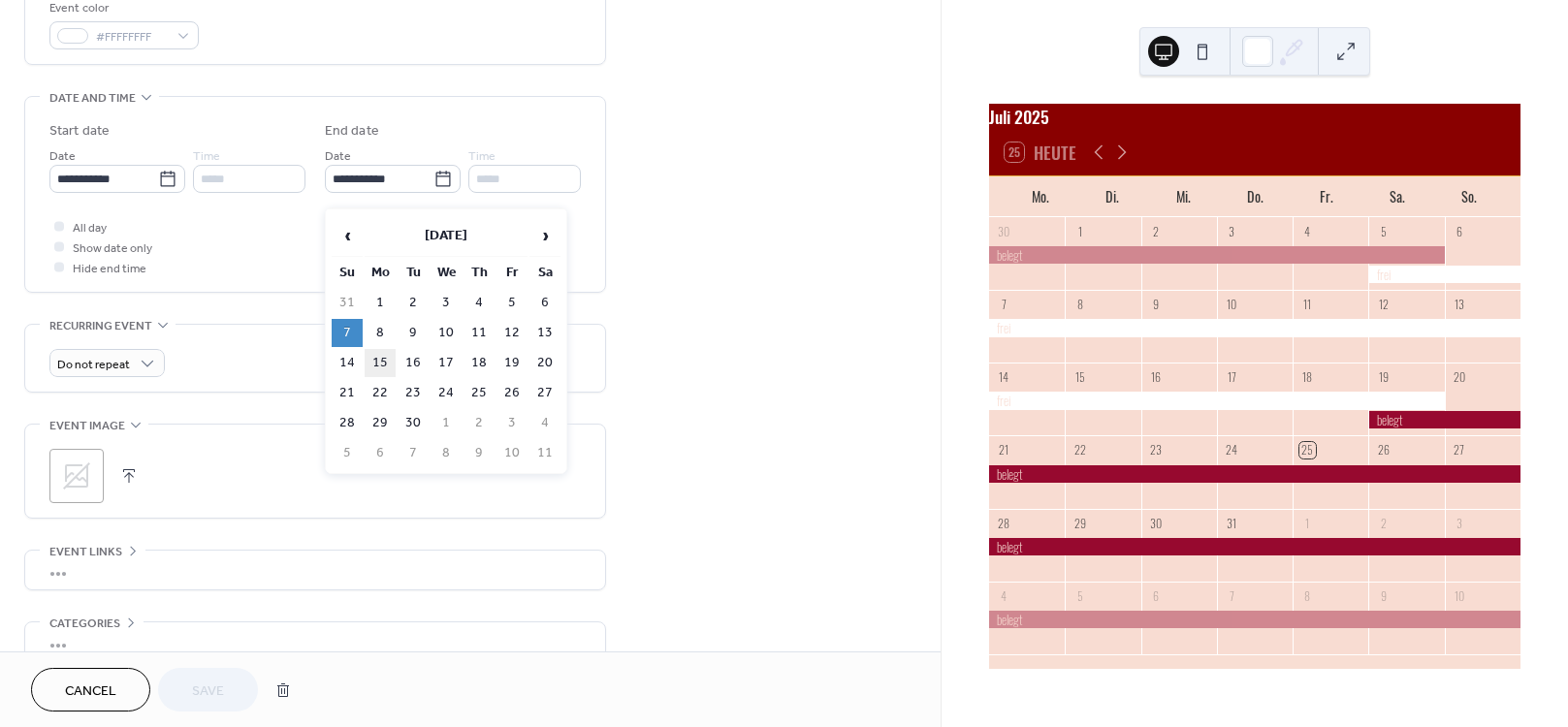 click on "15" at bounding box center (380, 363) 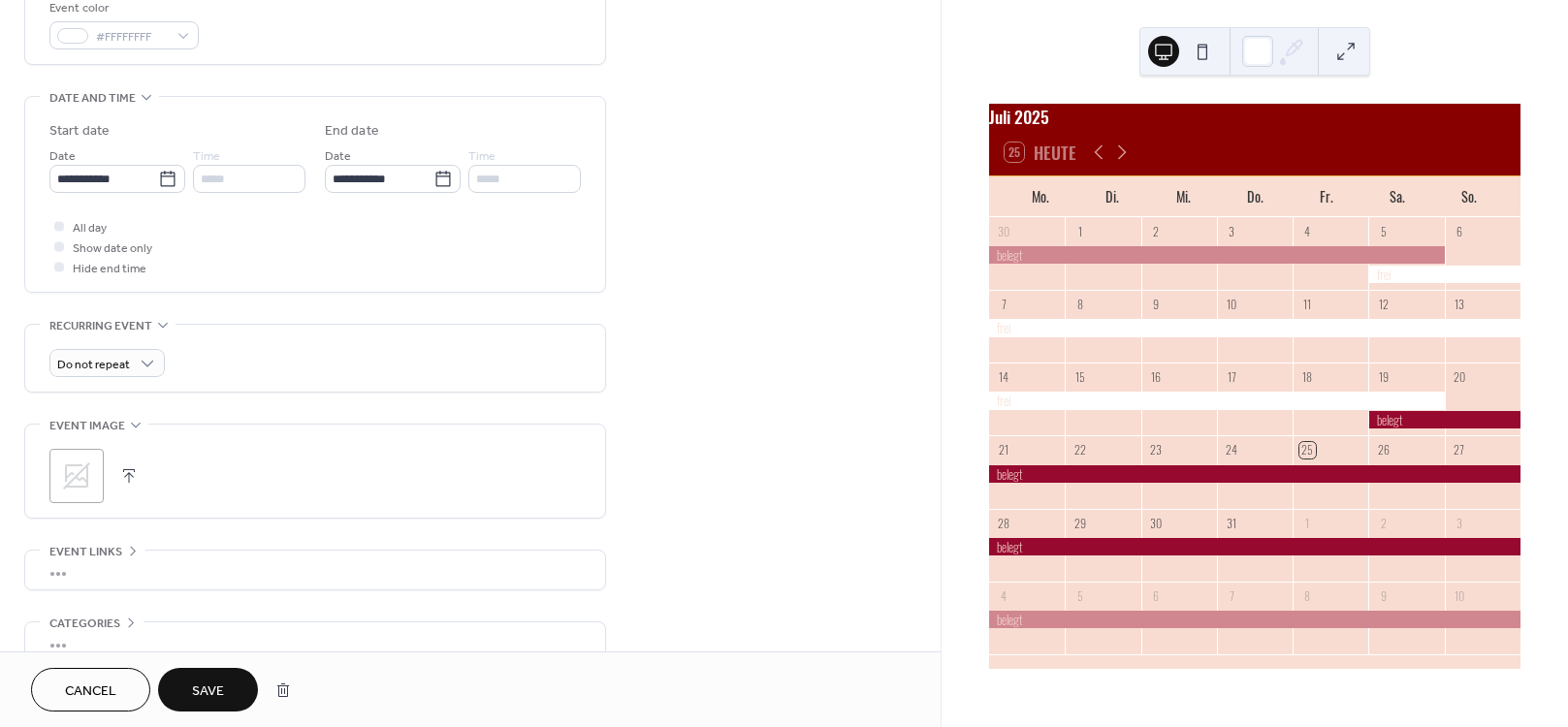 click on "Save" at bounding box center (208, 691) 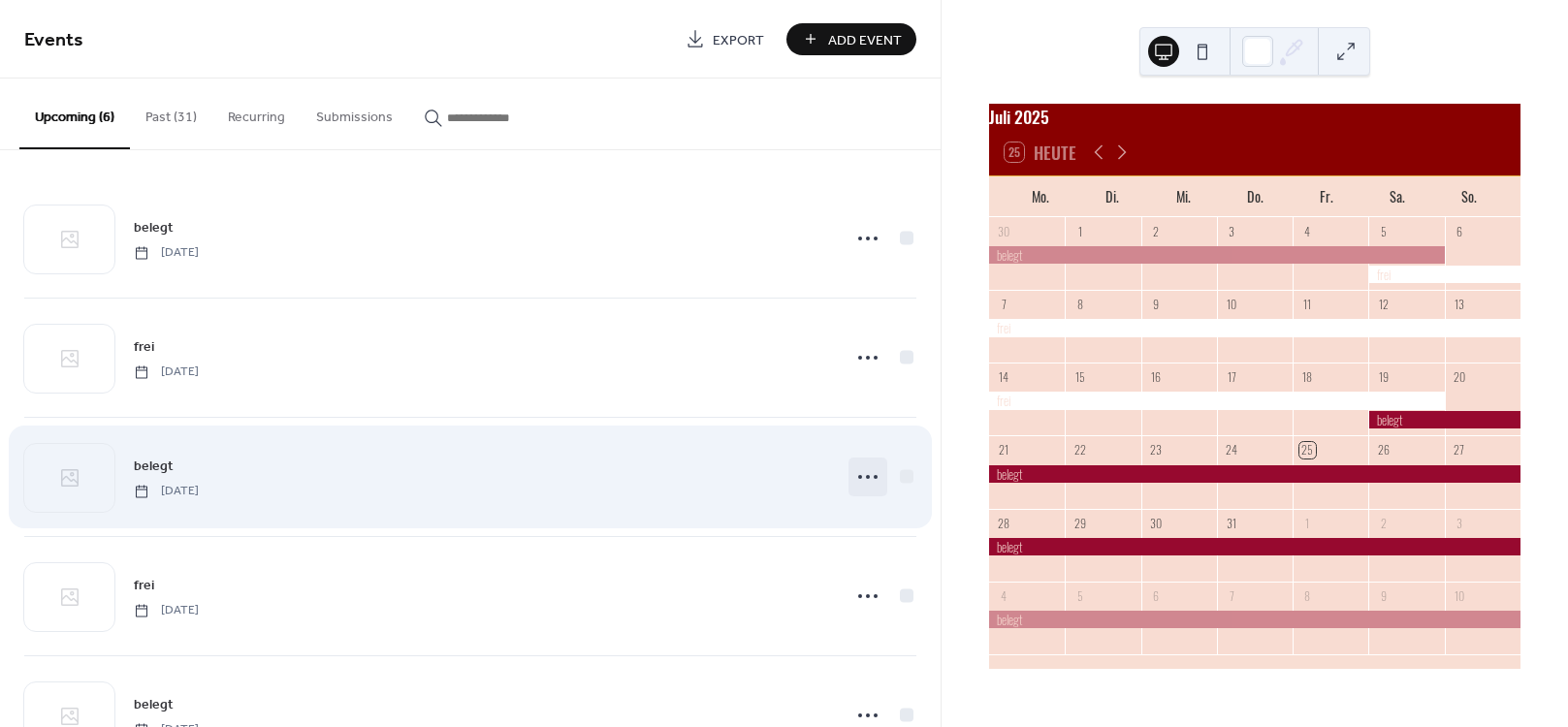 click 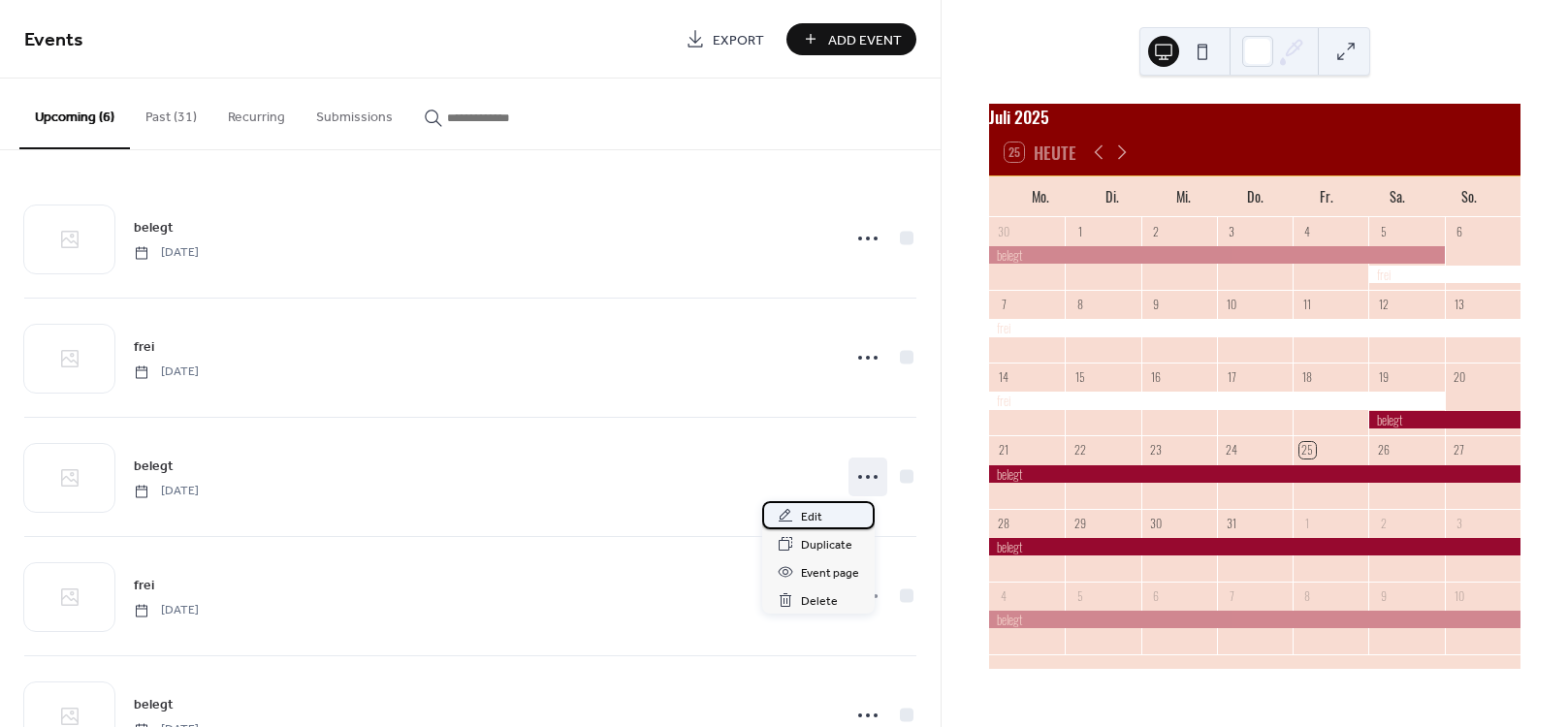 click on "Edit" at bounding box center [812, 517] 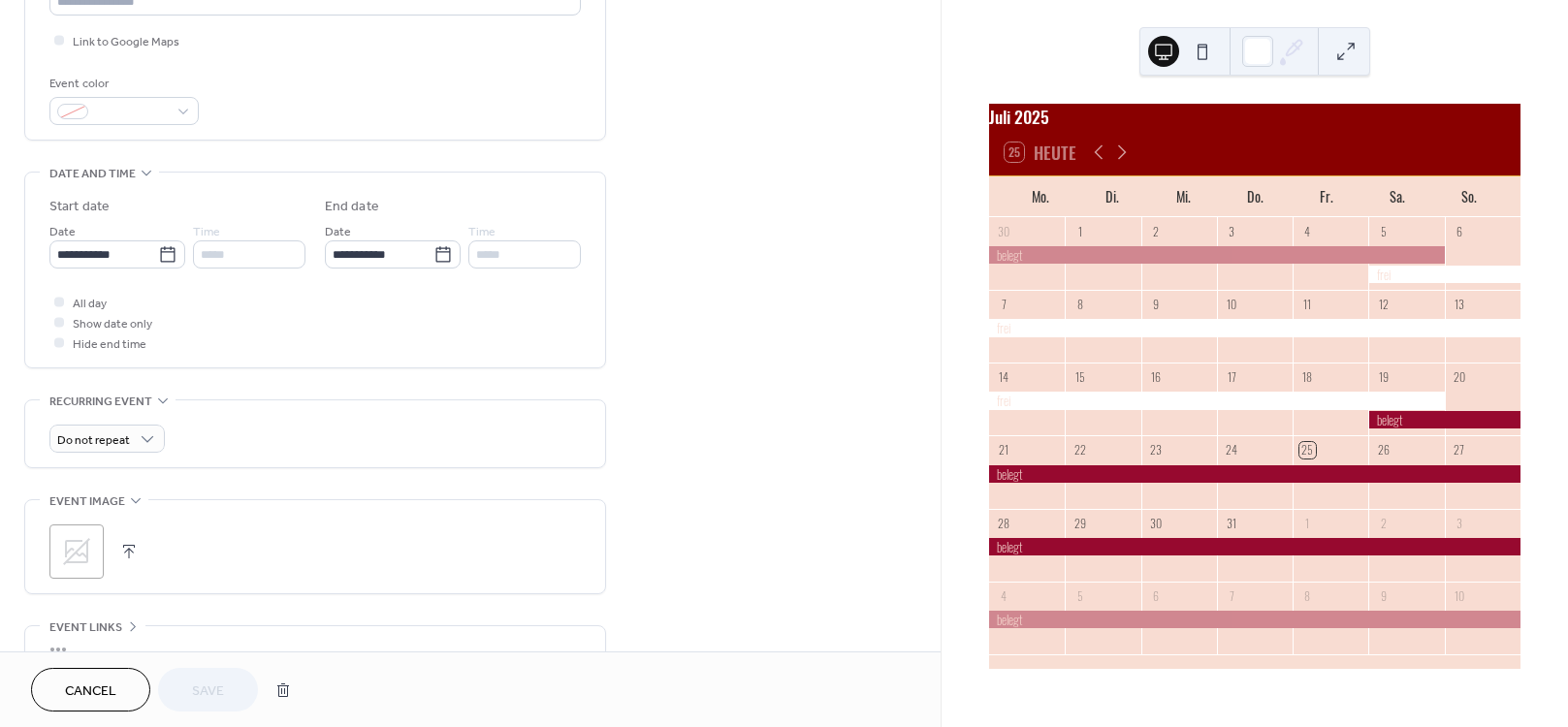 scroll, scrollTop: 465, scrollLeft: 0, axis: vertical 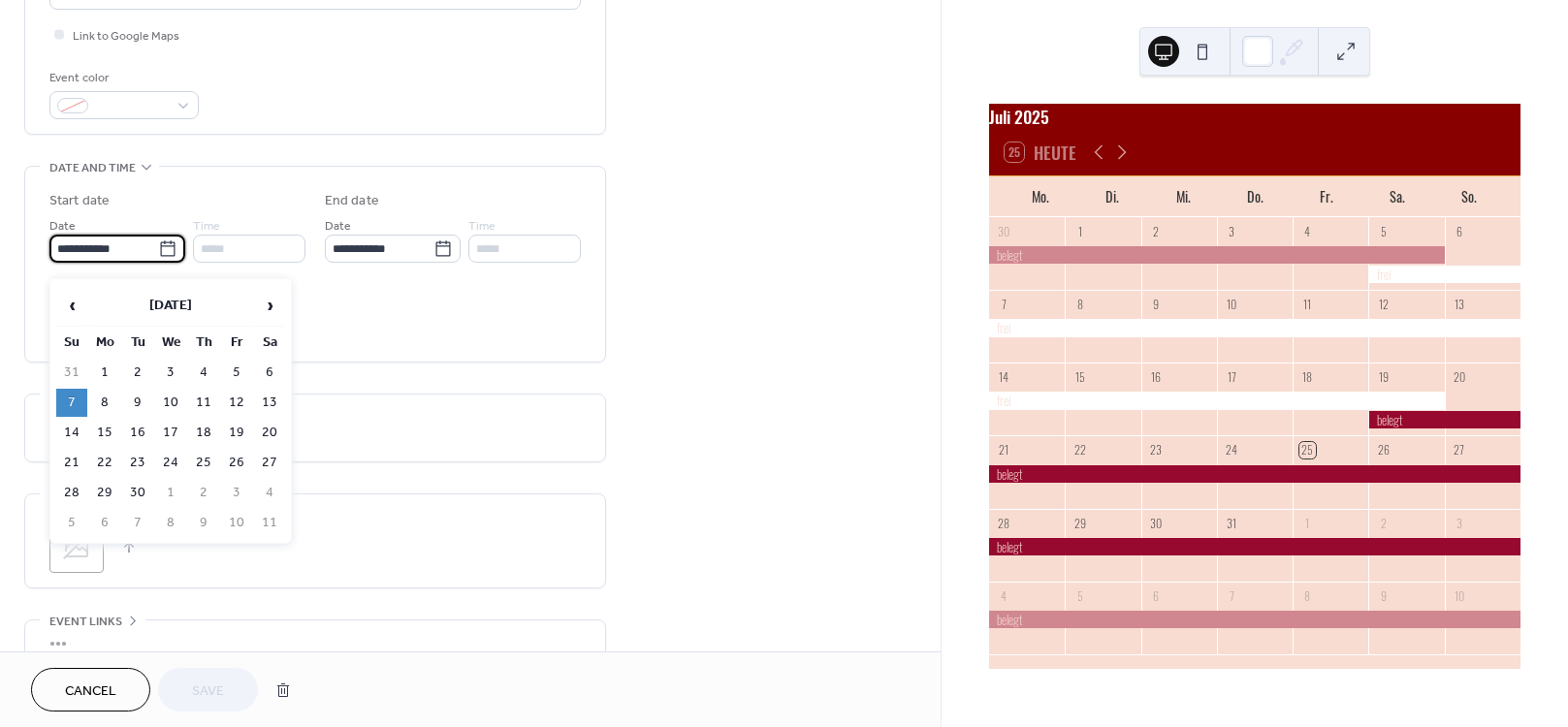 click on "**********" at bounding box center [104, 248] 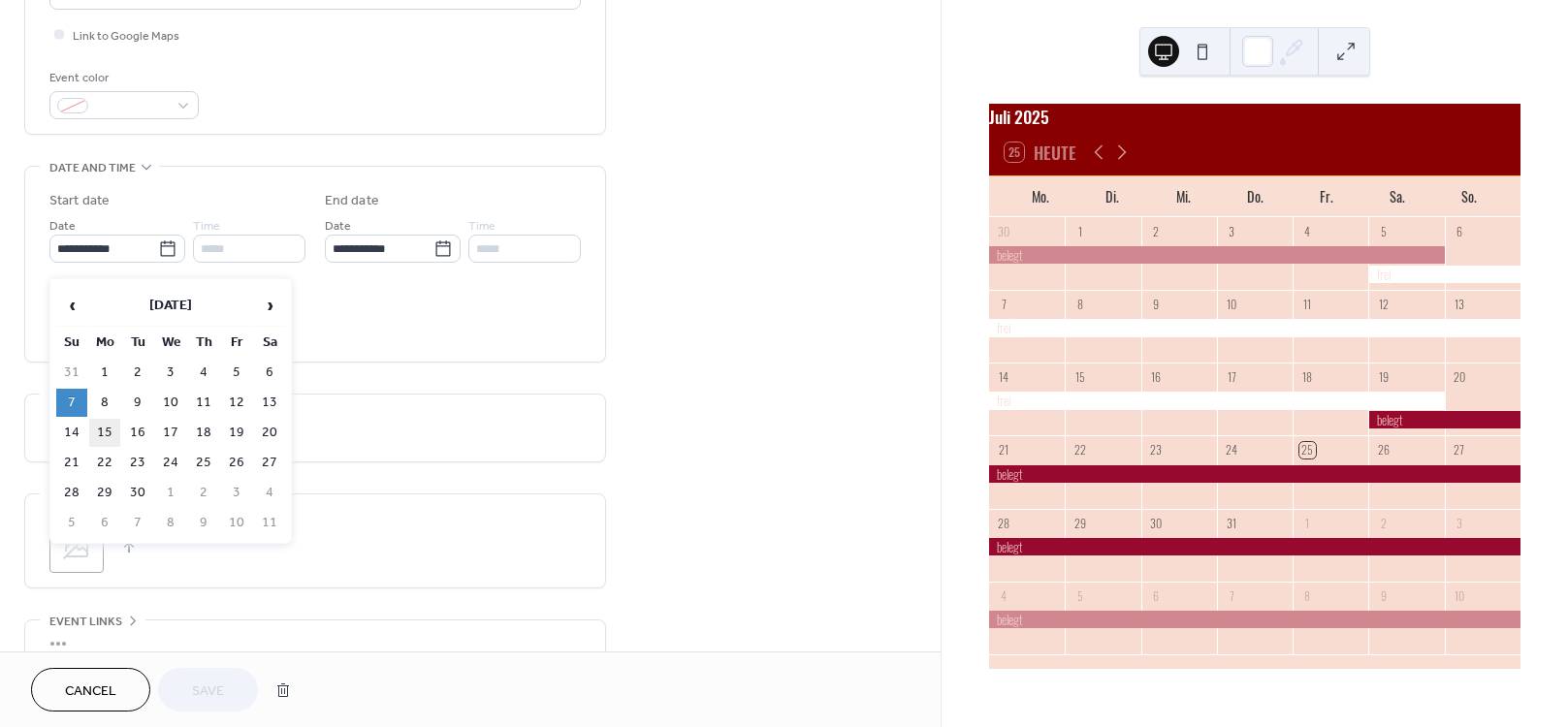click on "15" at bounding box center (105, 432) 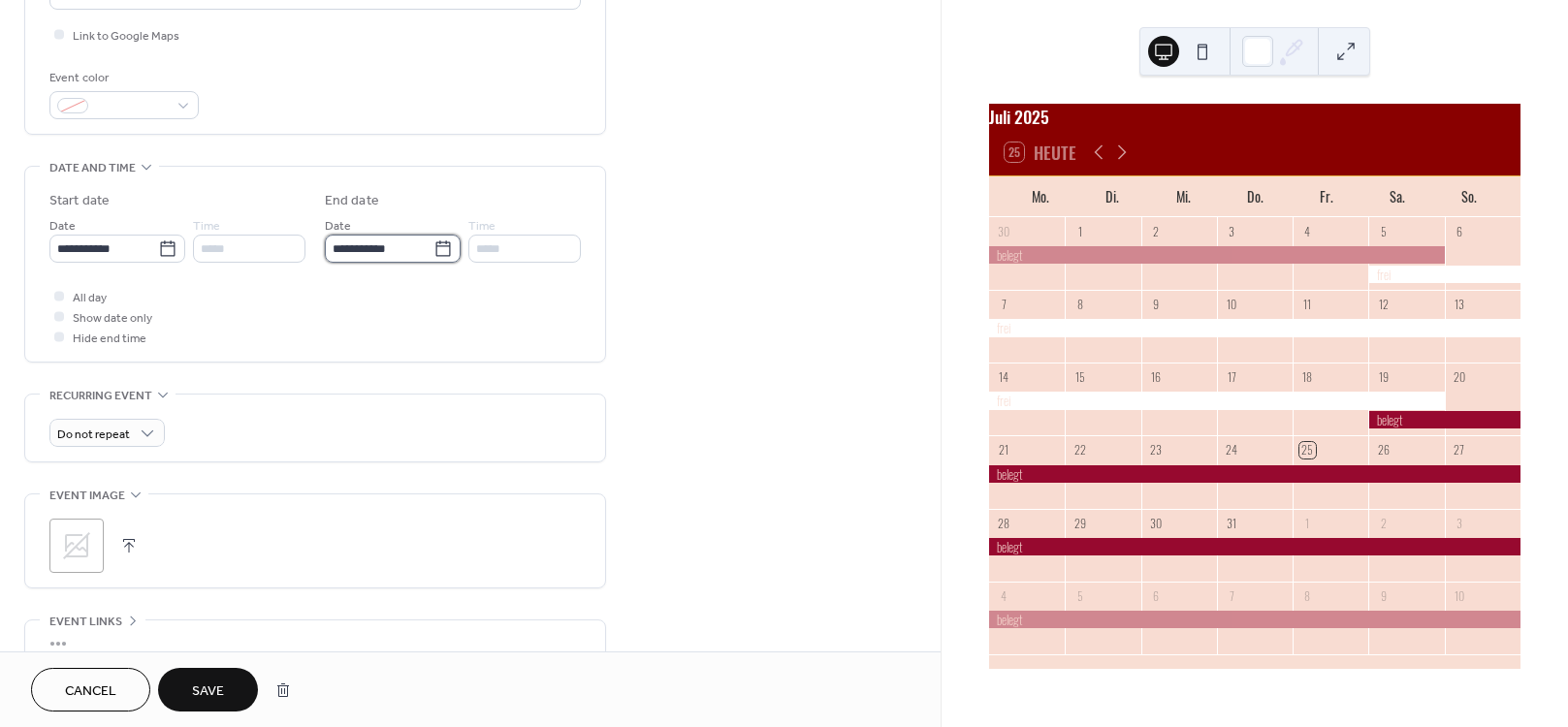 click on "**********" at bounding box center [379, 248] 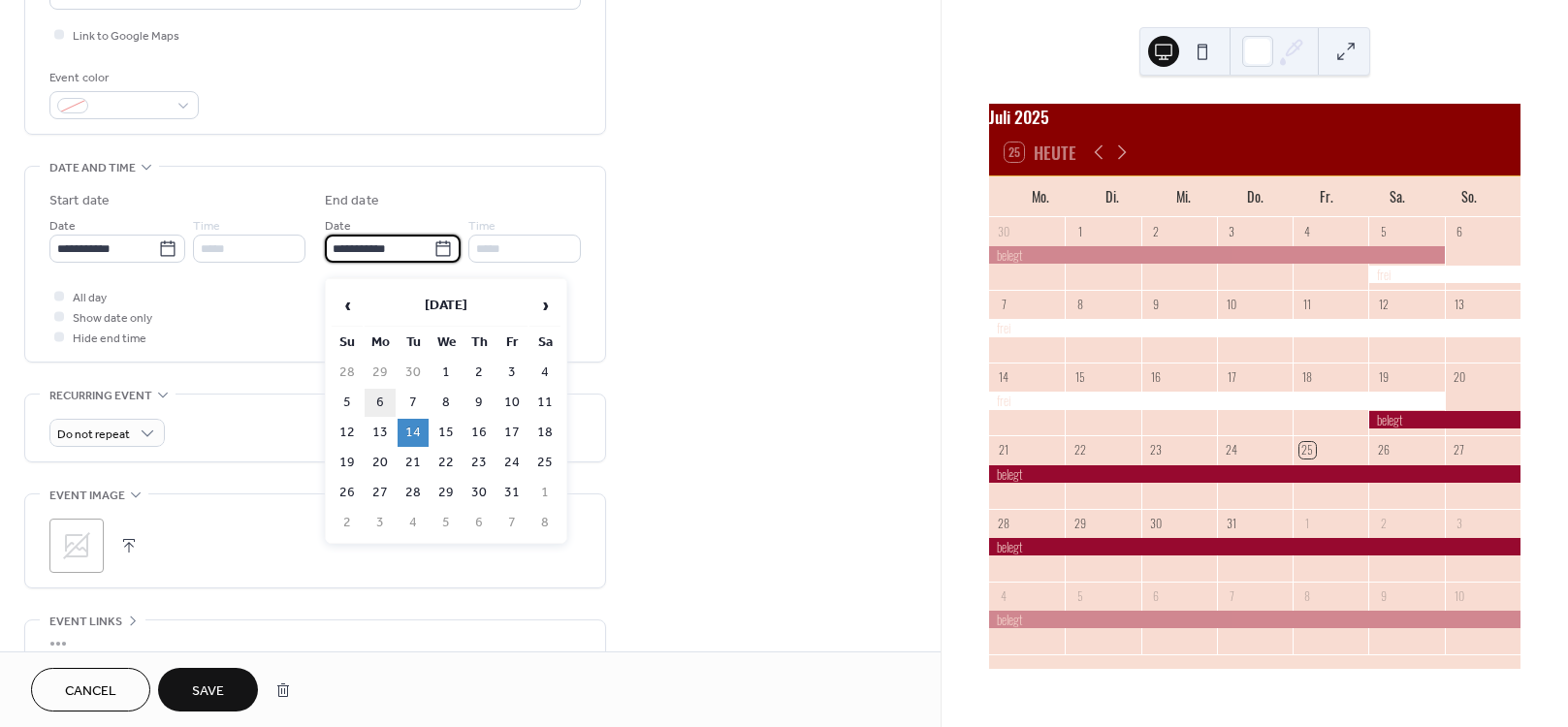 click on "6" at bounding box center (380, 402) 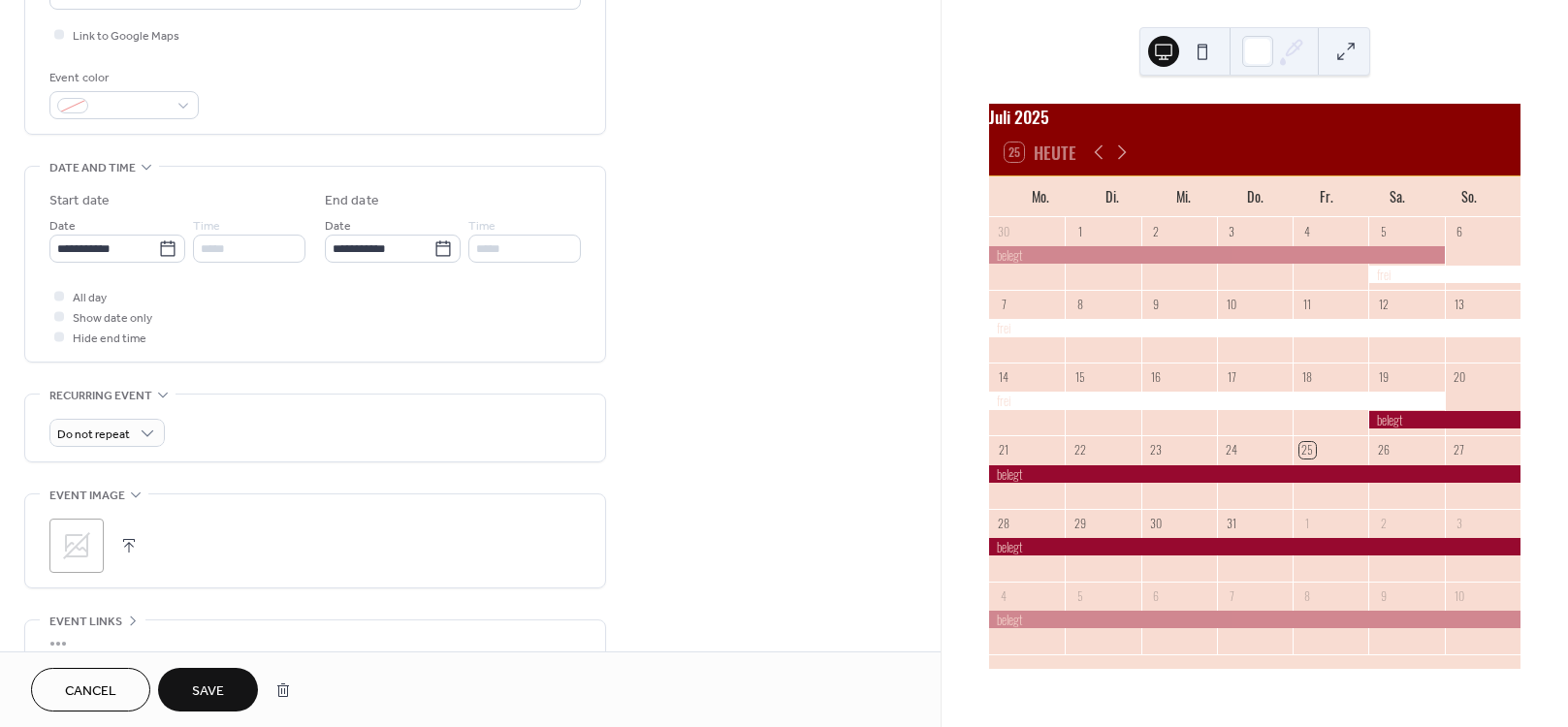 type on "**********" 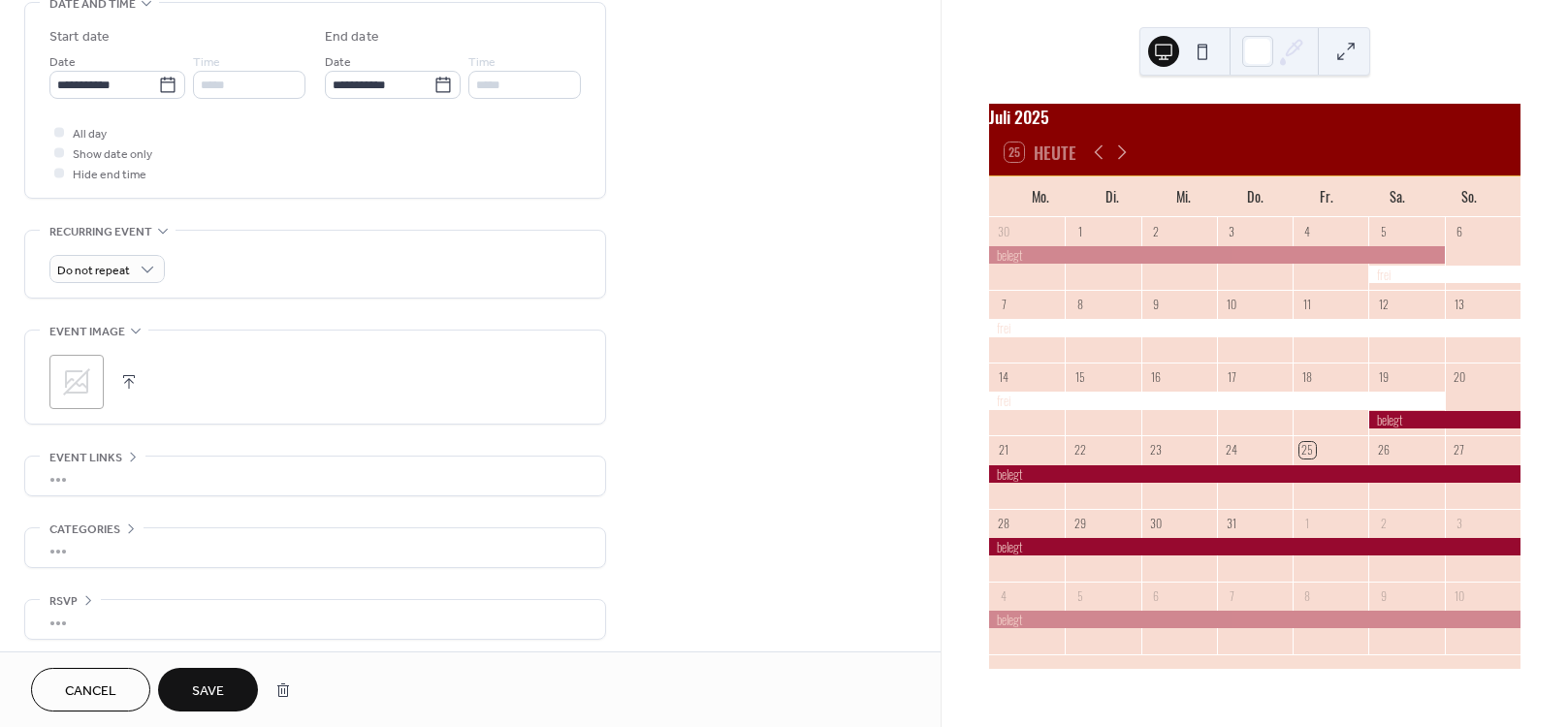 scroll, scrollTop: 651, scrollLeft: 0, axis: vertical 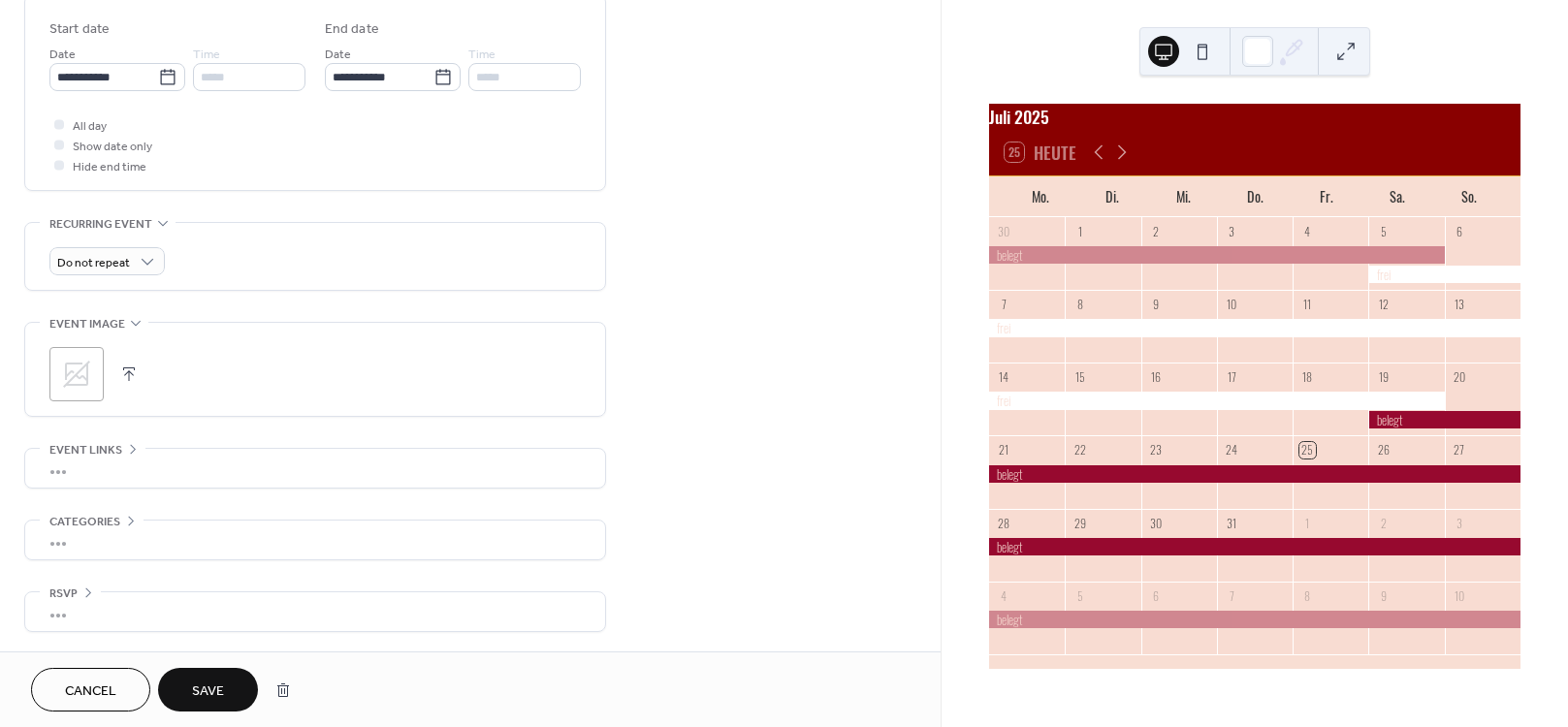 click on "Save" at bounding box center (208, 691) 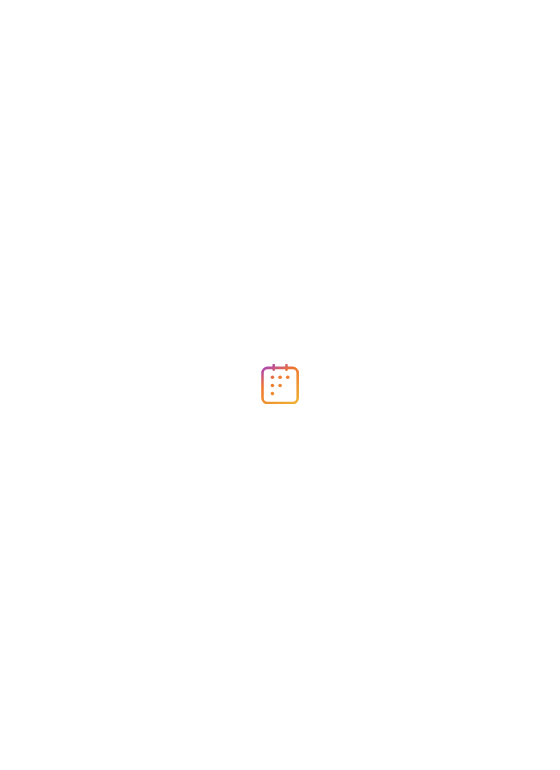 scroll, scrollTop: 0, scrollLeft: 0, axis: both 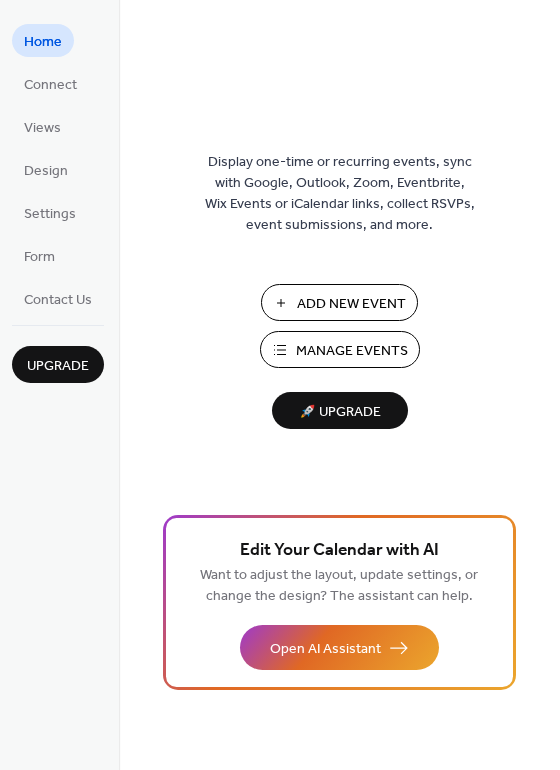 click on "Manage Events" at bounding box center [352, 351] 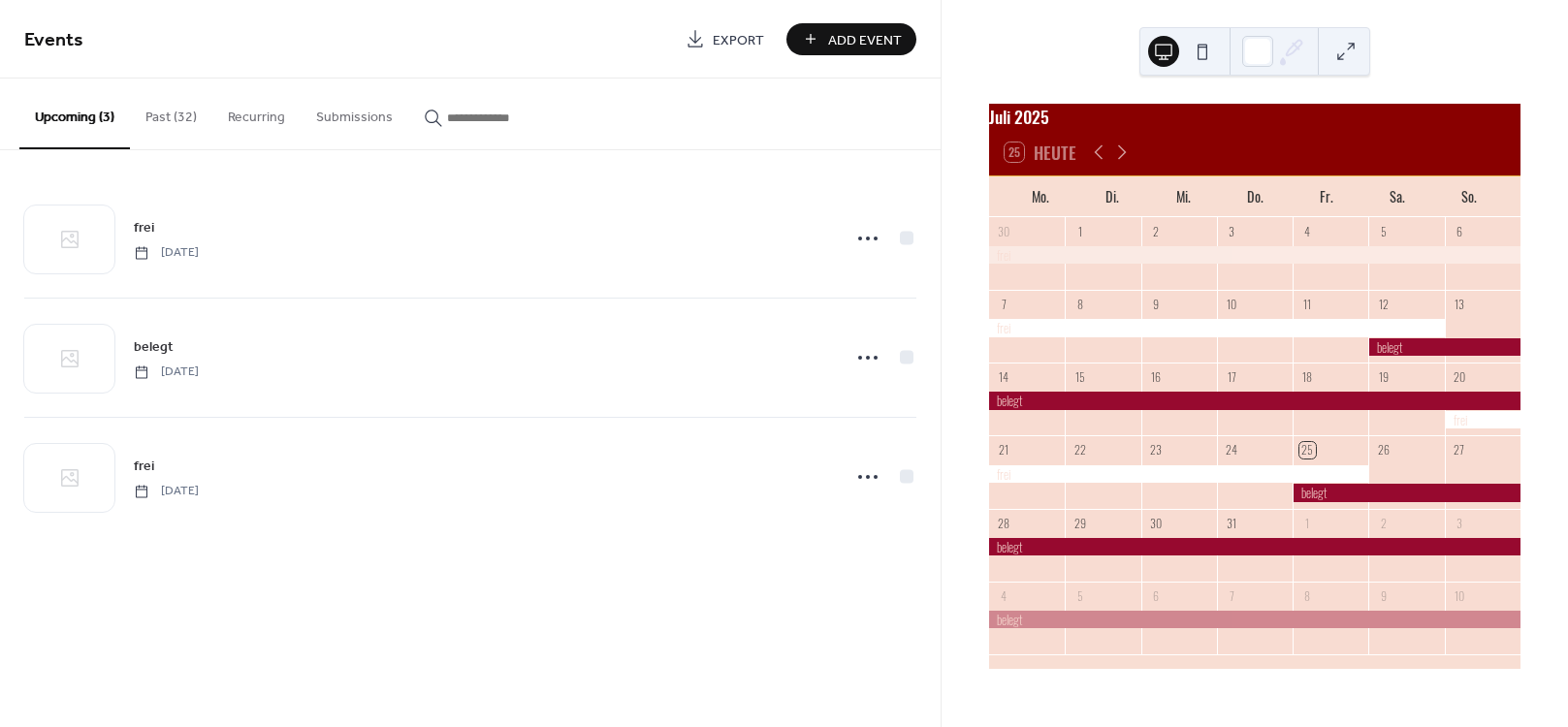 scroll, scrollTop: 0, scrollLeft: 0, axis: both 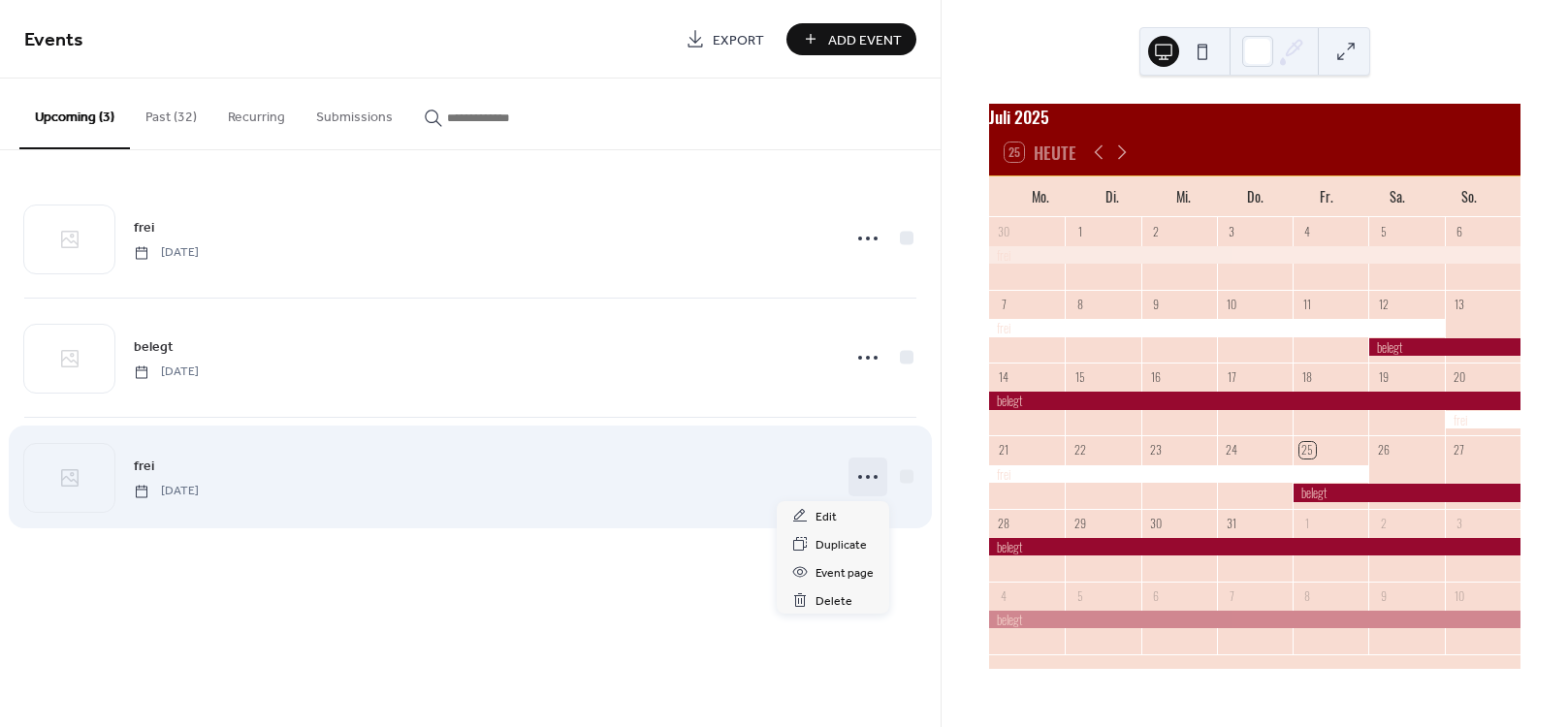 click 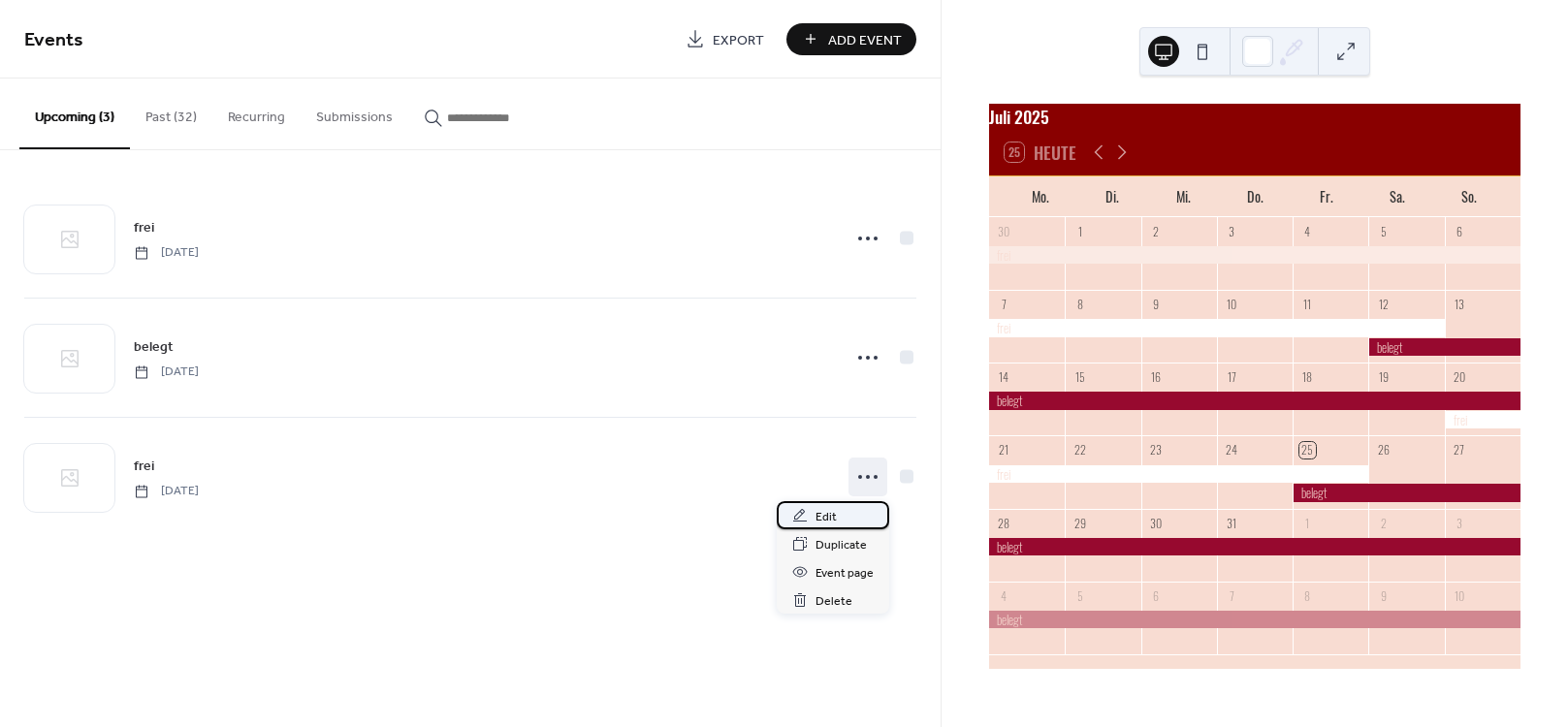 click on "Edit" at bounding box center (826, 517) 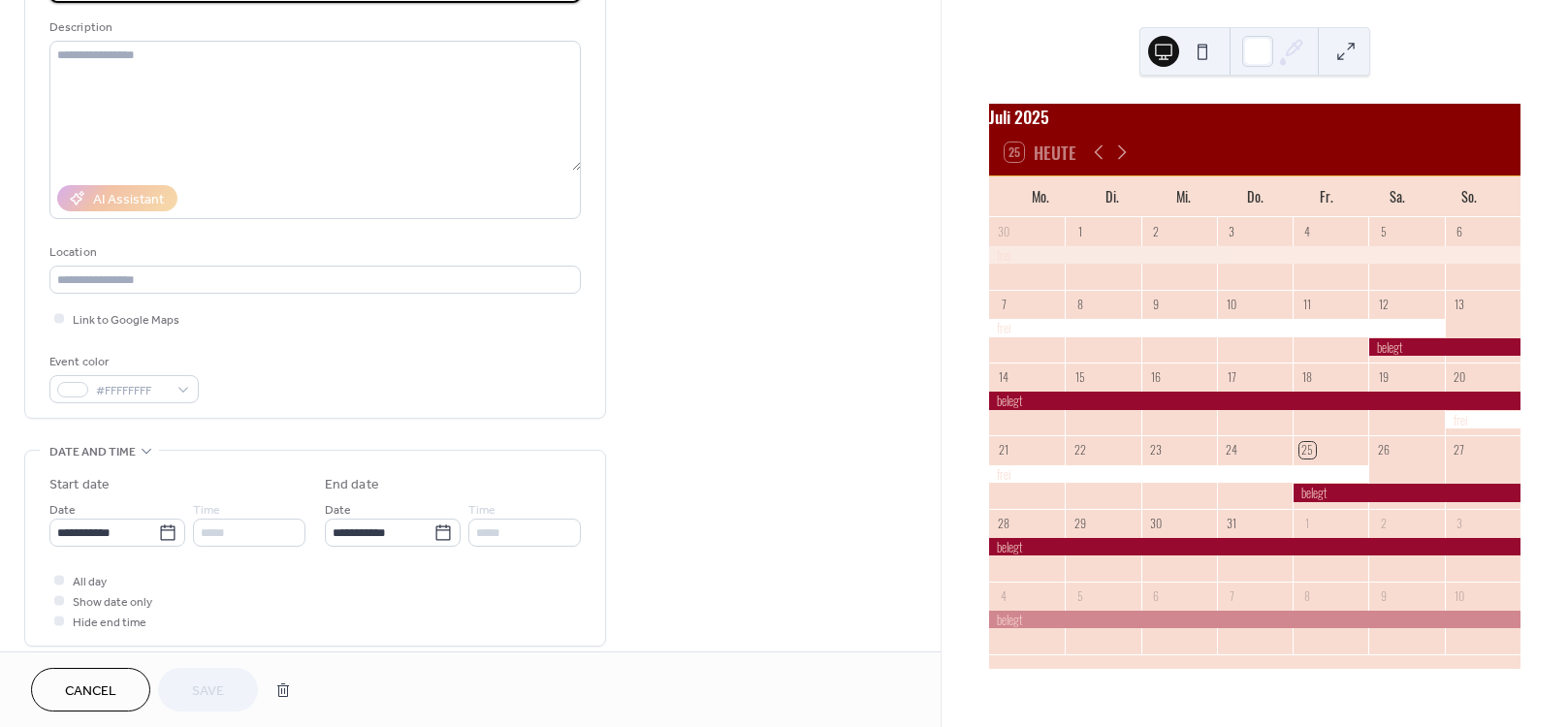 scroll, scrollTop: 198, scrollLeft: 0, axis: vertical 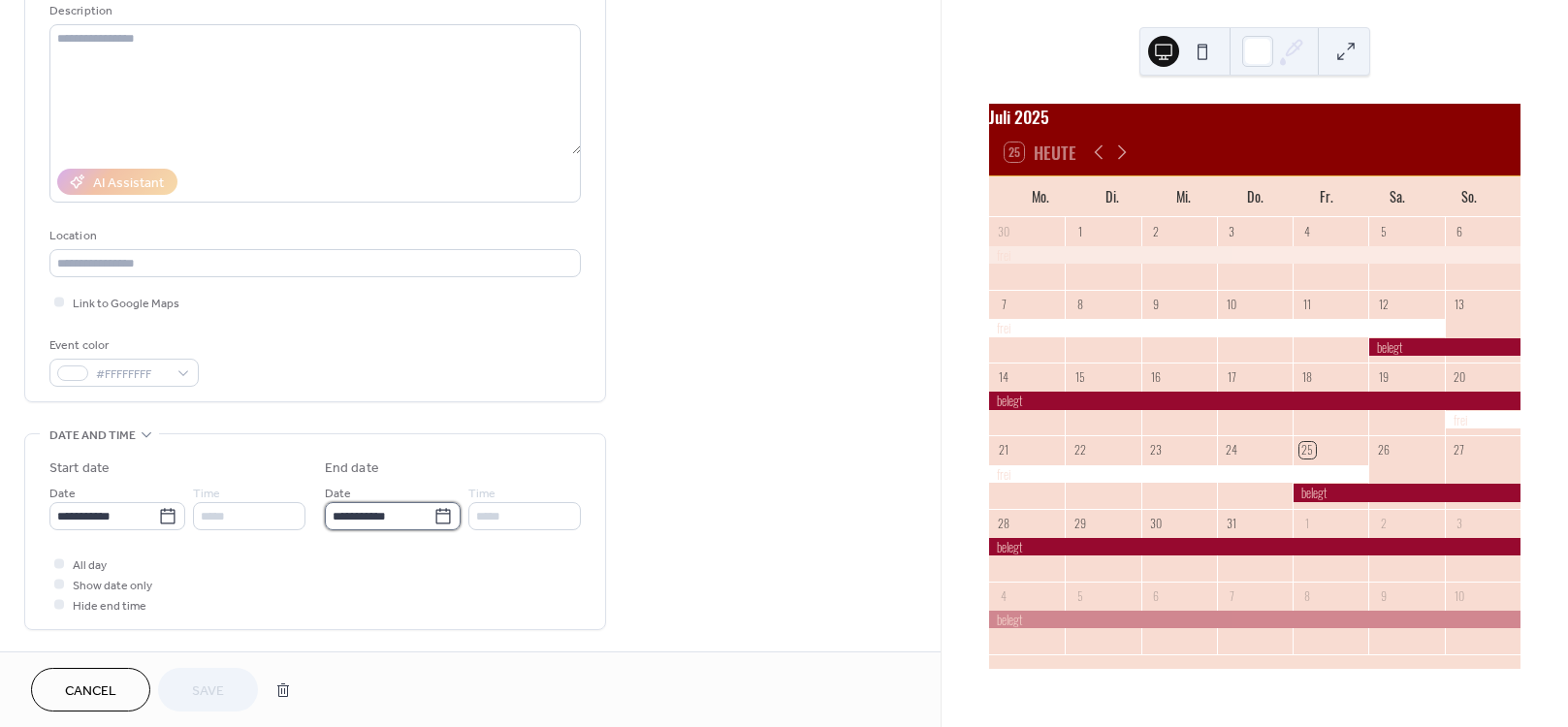 click on "**********" at bounding box center [379, 516] 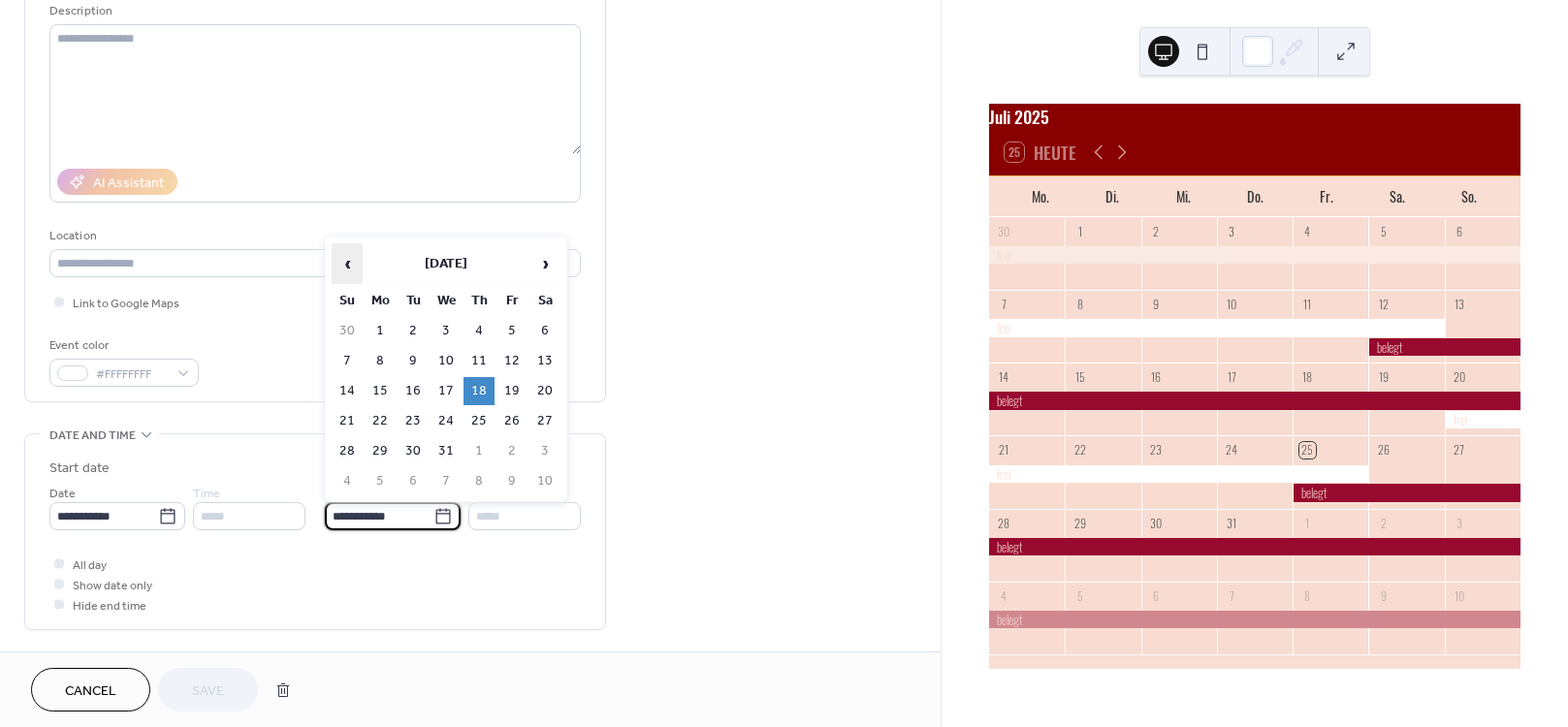 click on "‹" at bounding box center [347, 264] 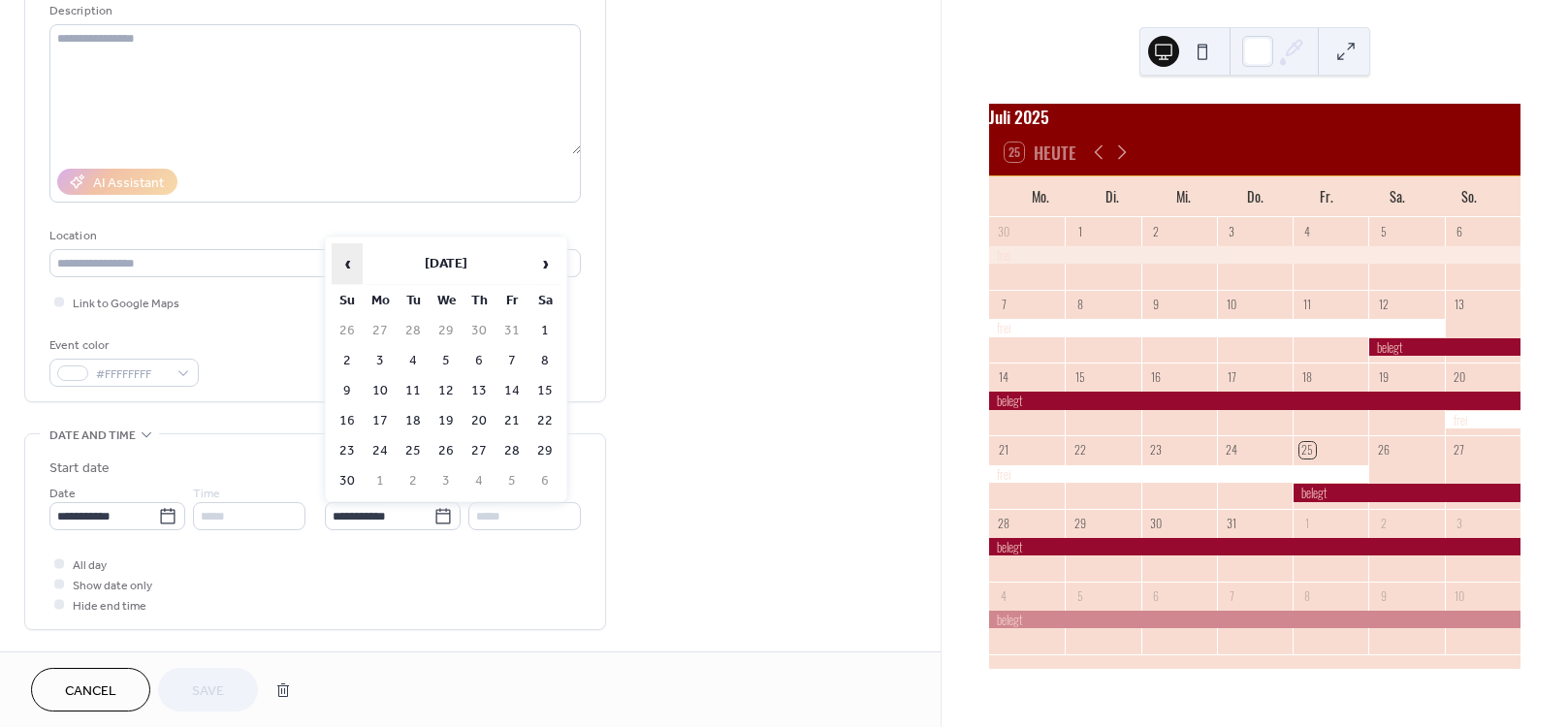 click on "‹" at bounding box center [347, 264] 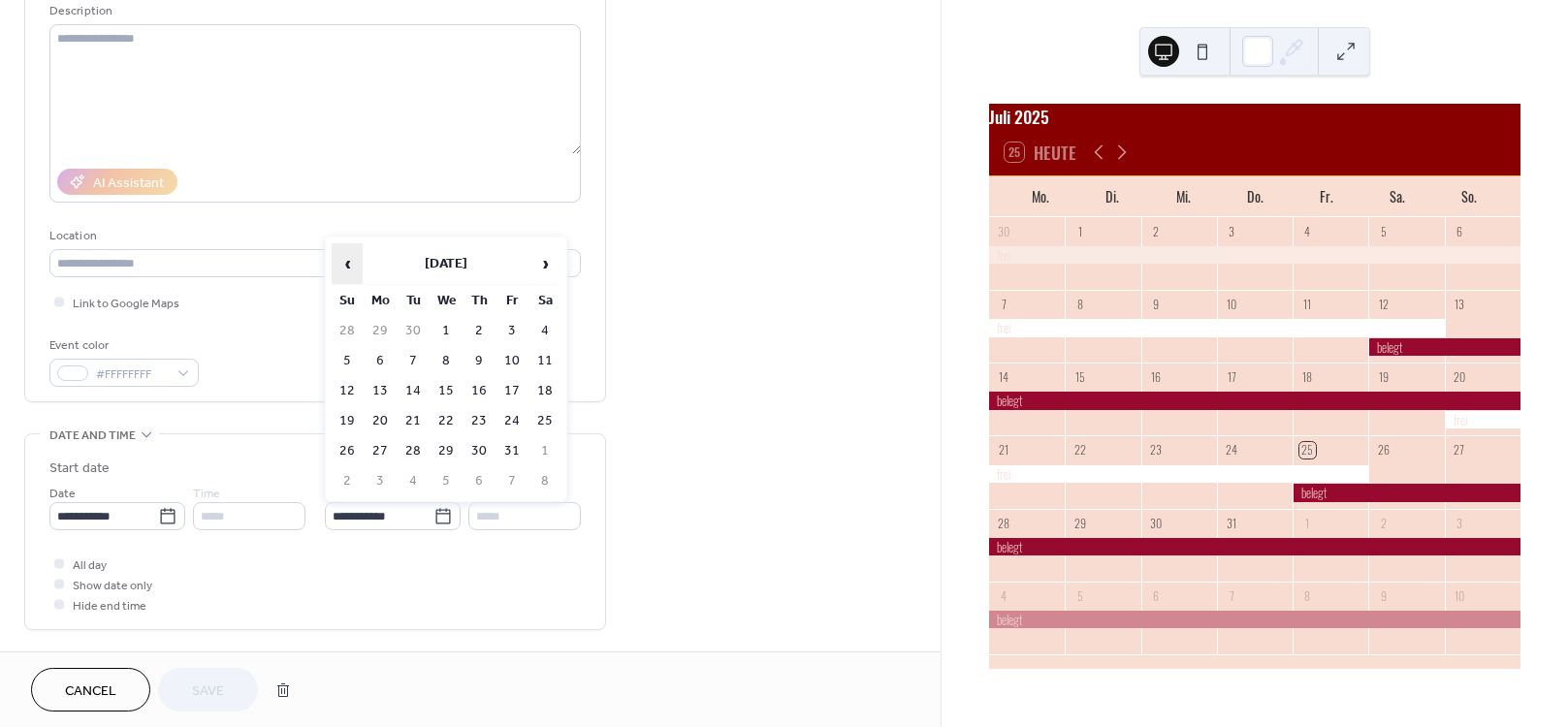 click on "‹" at bounding box center (347, 264) 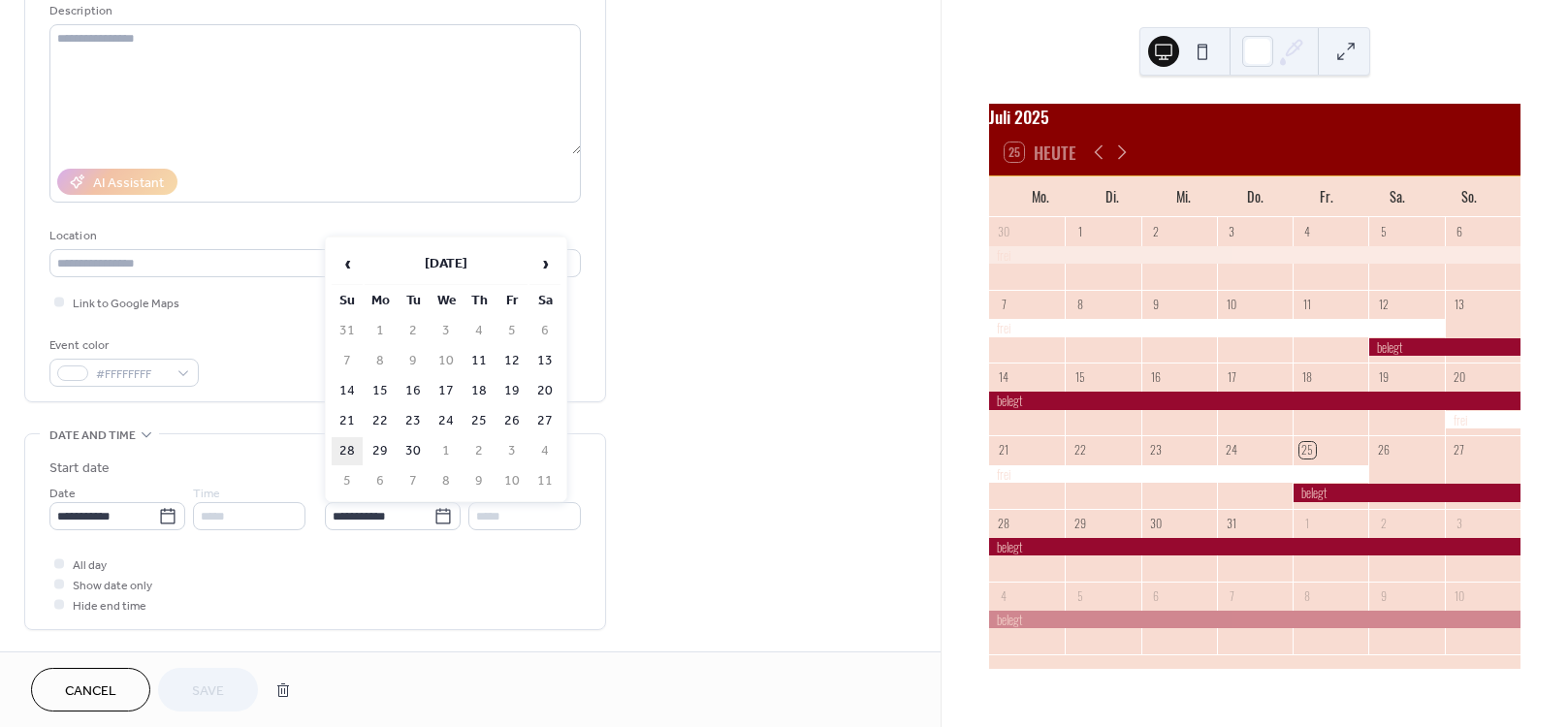 click on "28" at bounding box center [347, 451] 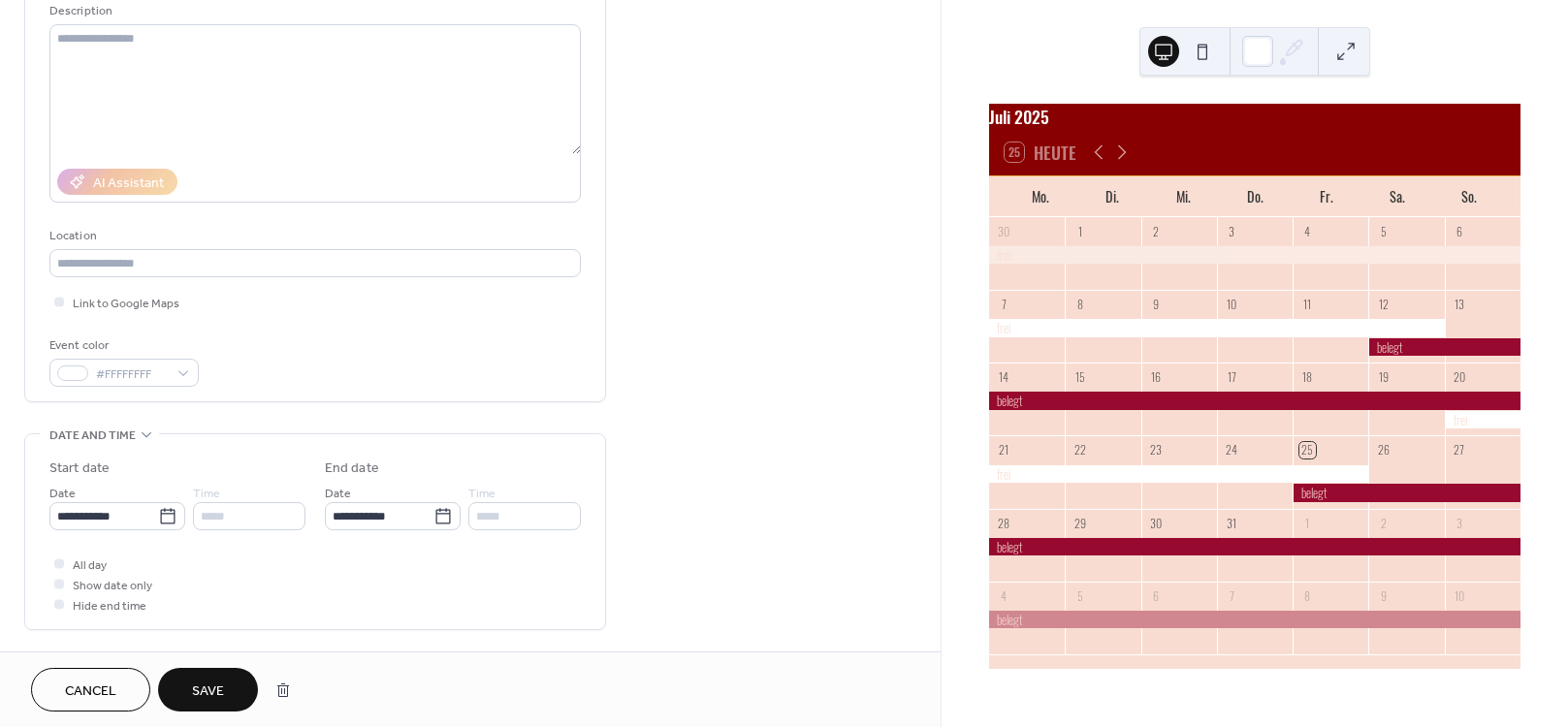 type on "**********" 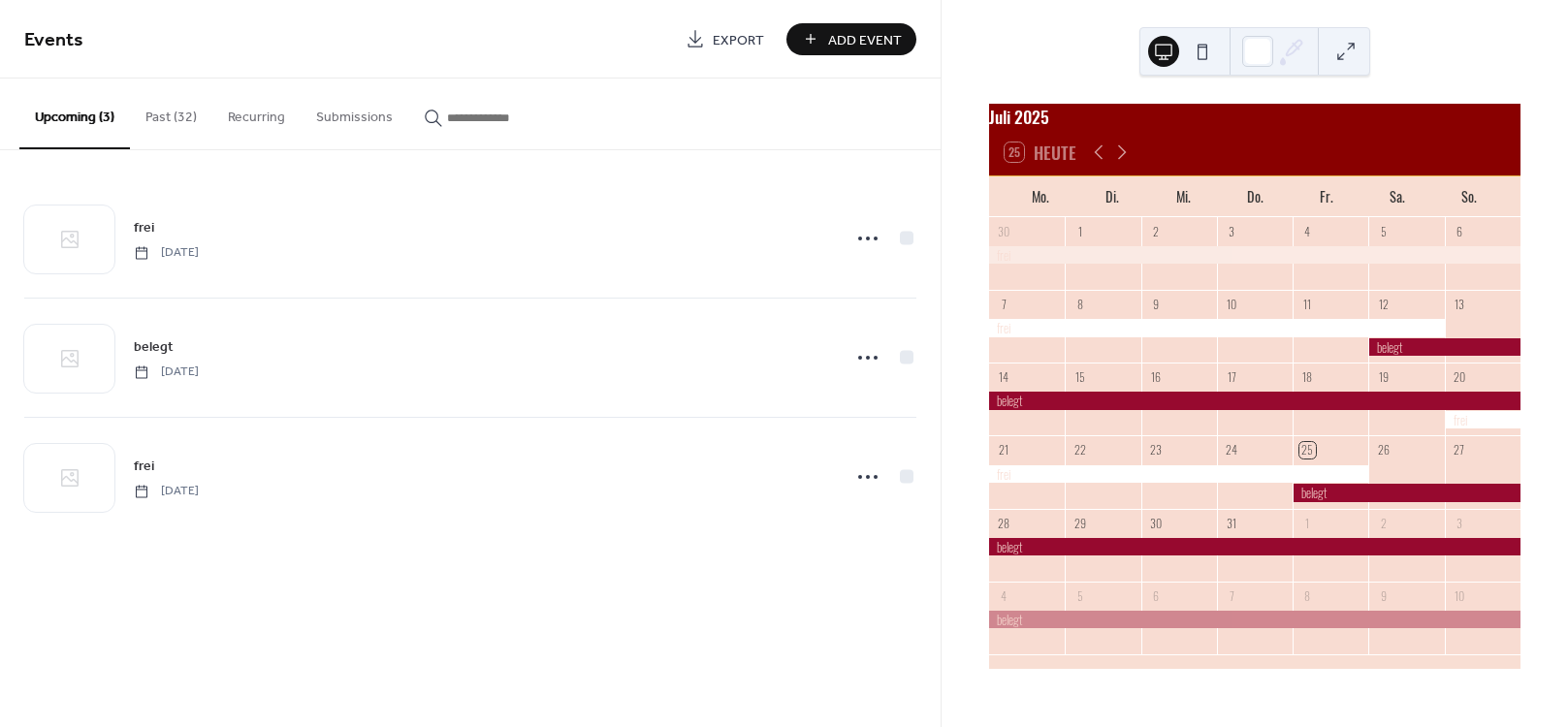 click on "Add Event" at bounding box center (865, 40) 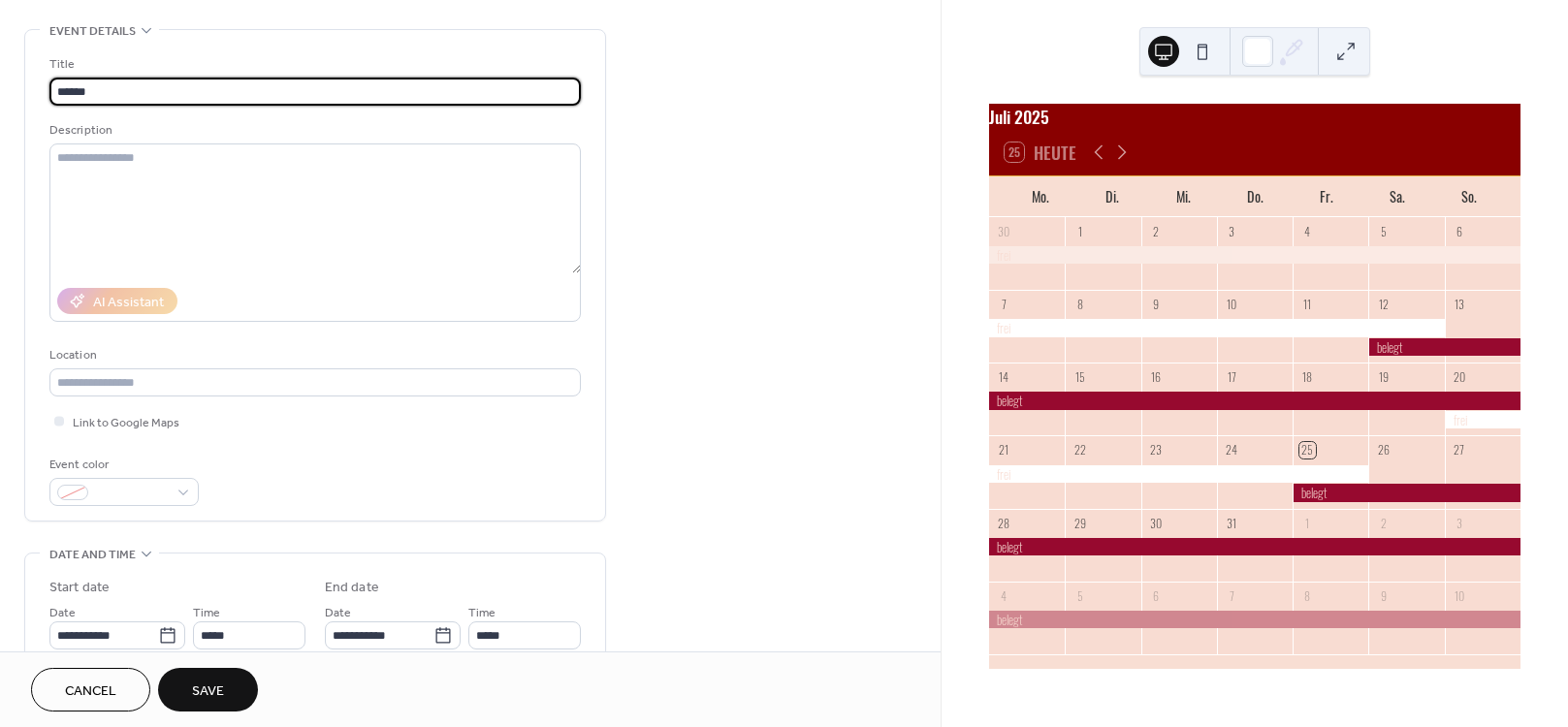 scroll, scrollTop: 198, scrollLeft: 0, axis: vertical 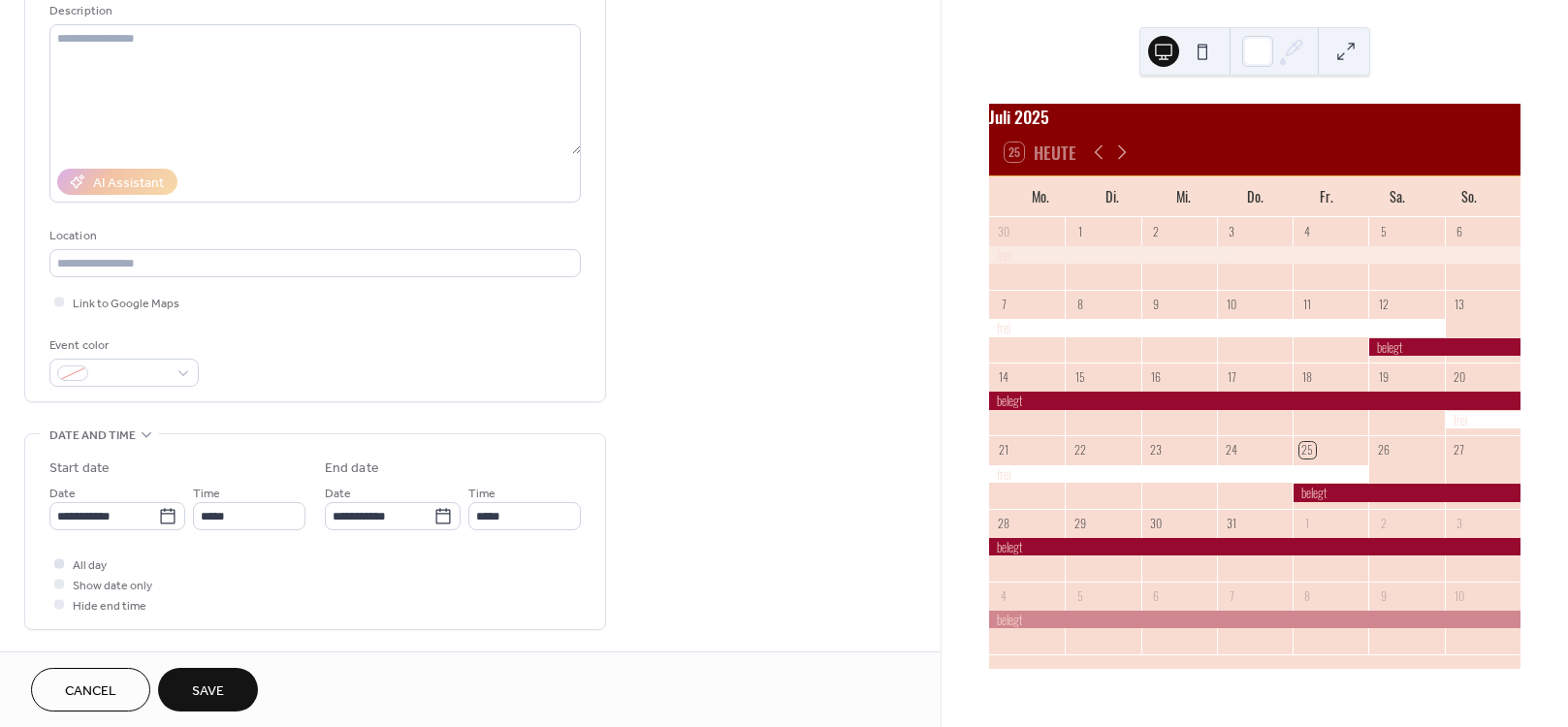 type on "******" 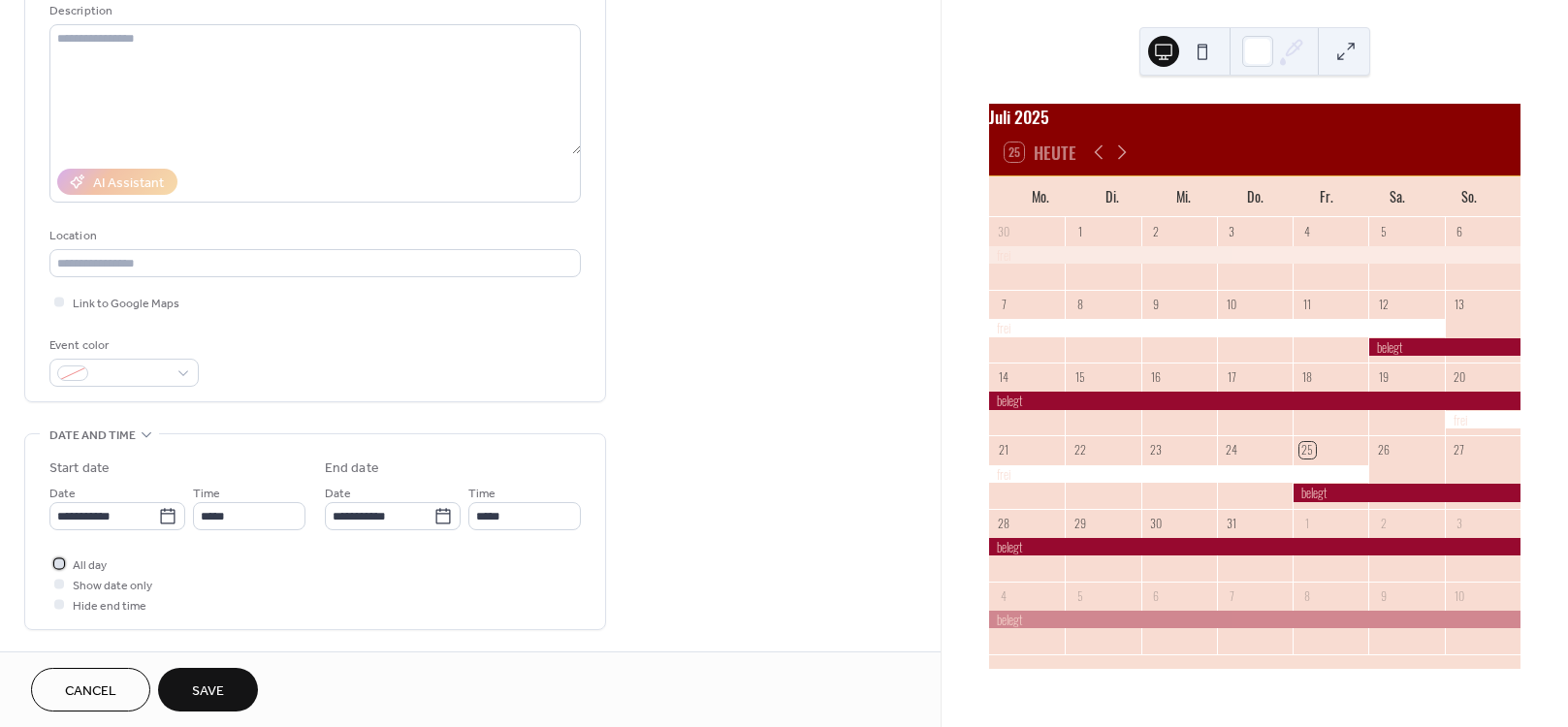 click at bounding box center [59, 563] 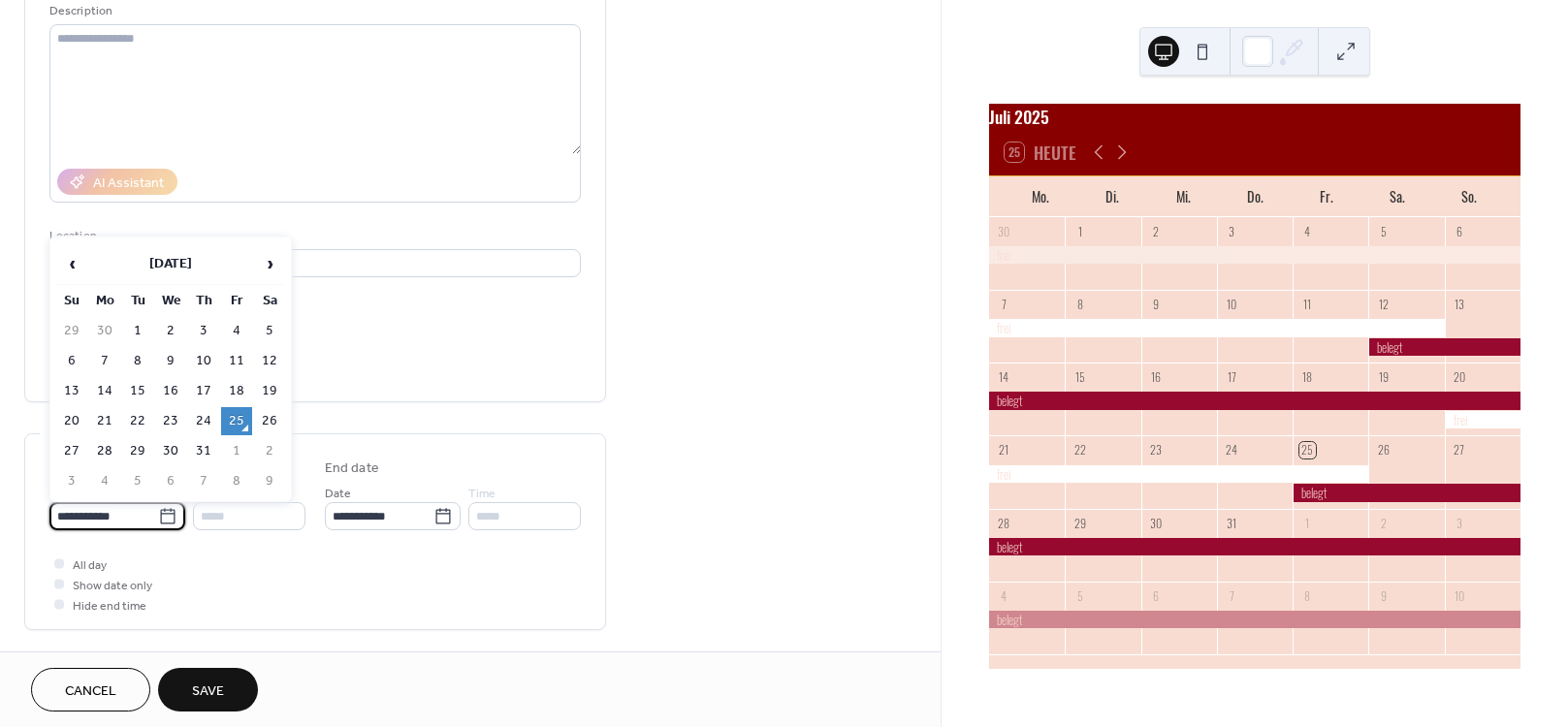 click on "**********" at bounding box center (104, 516) 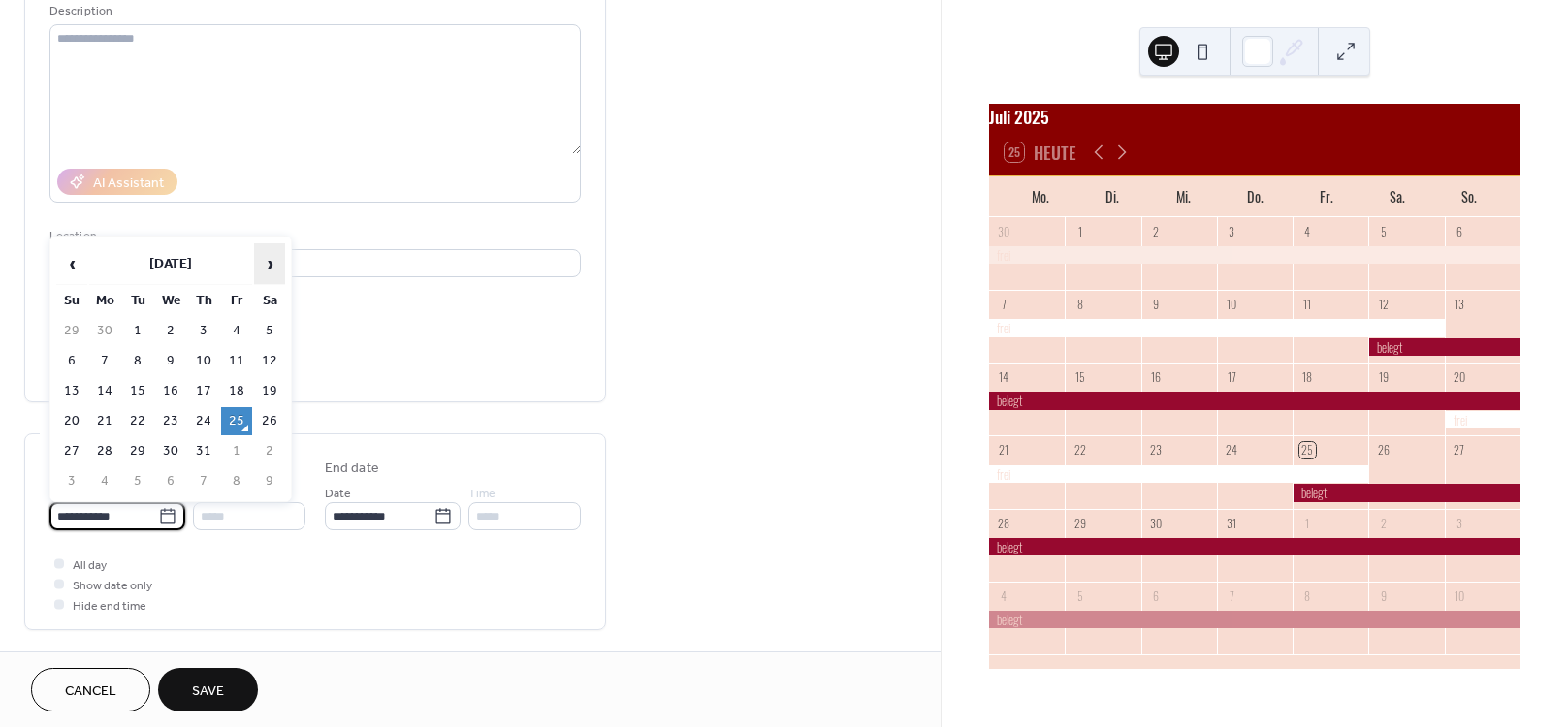 click on "›" at bounding box center [270, 264] 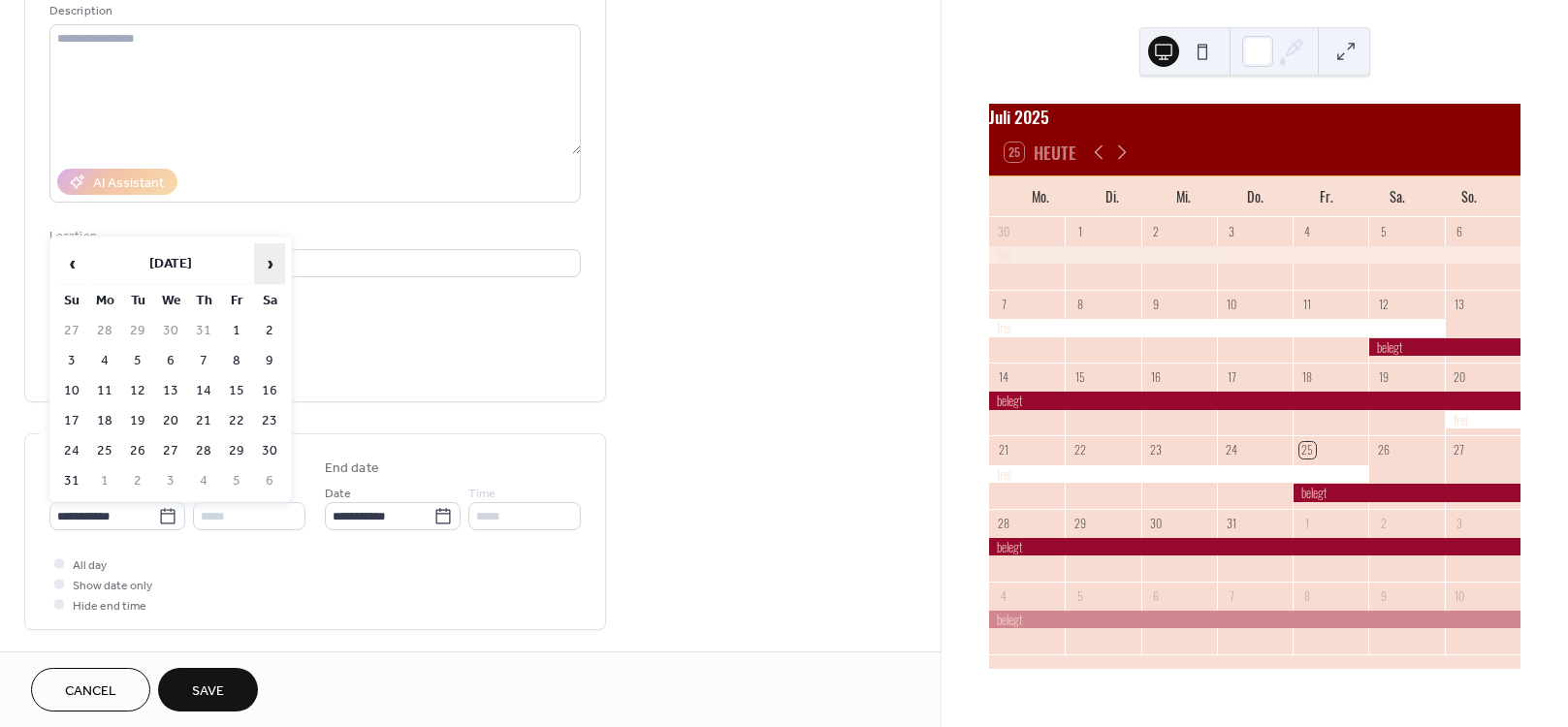 click on "›" at bounding box center (270, 264) 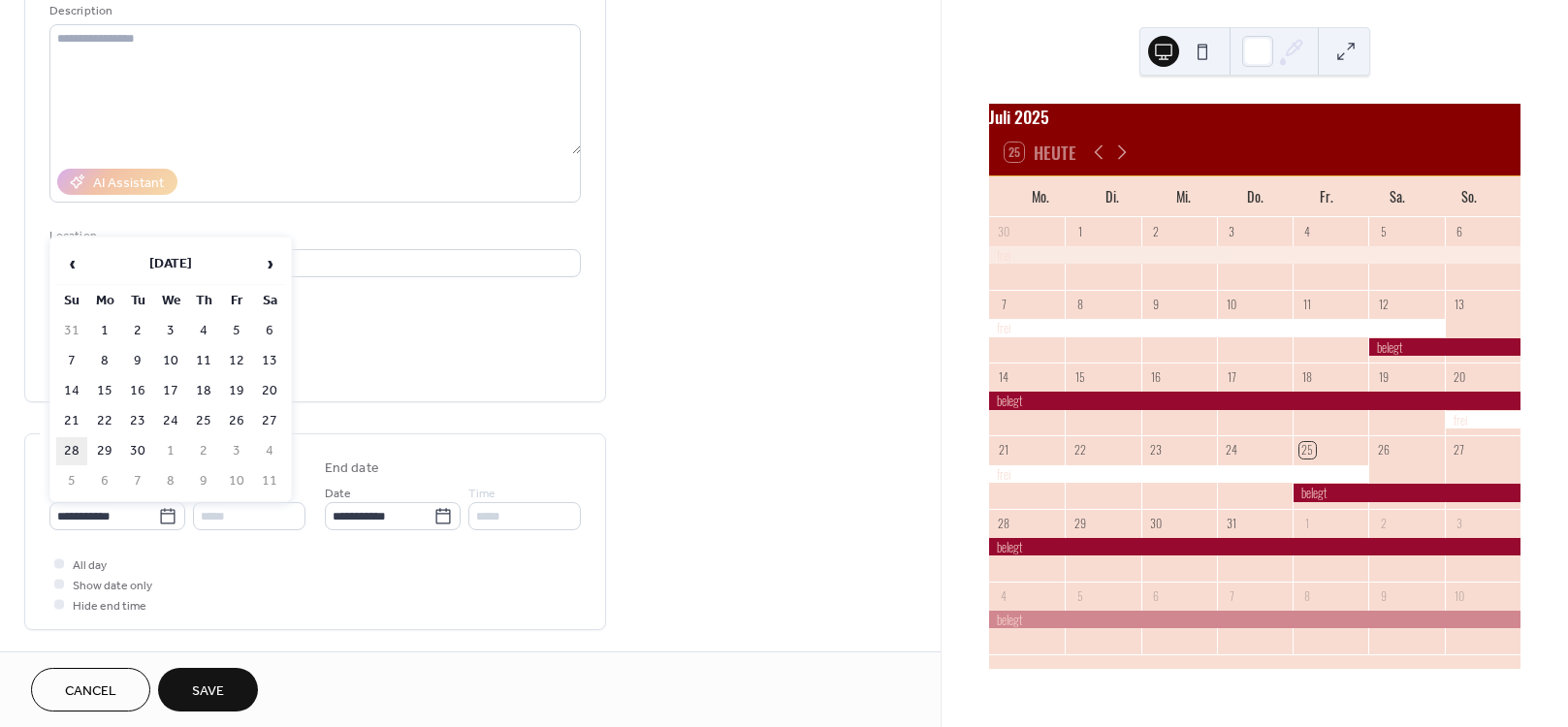 click on "28" at bounding box center [72, 451] 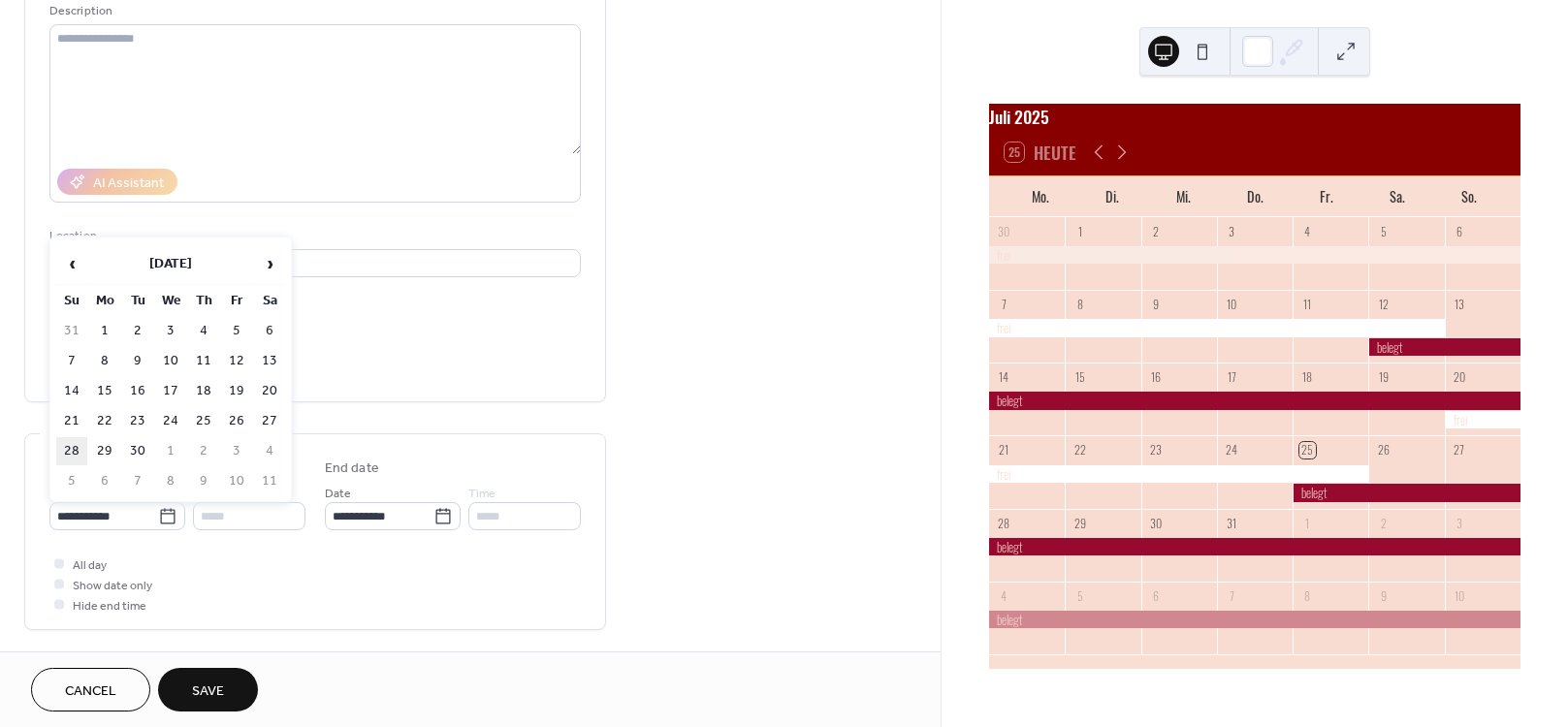 type on "**********" 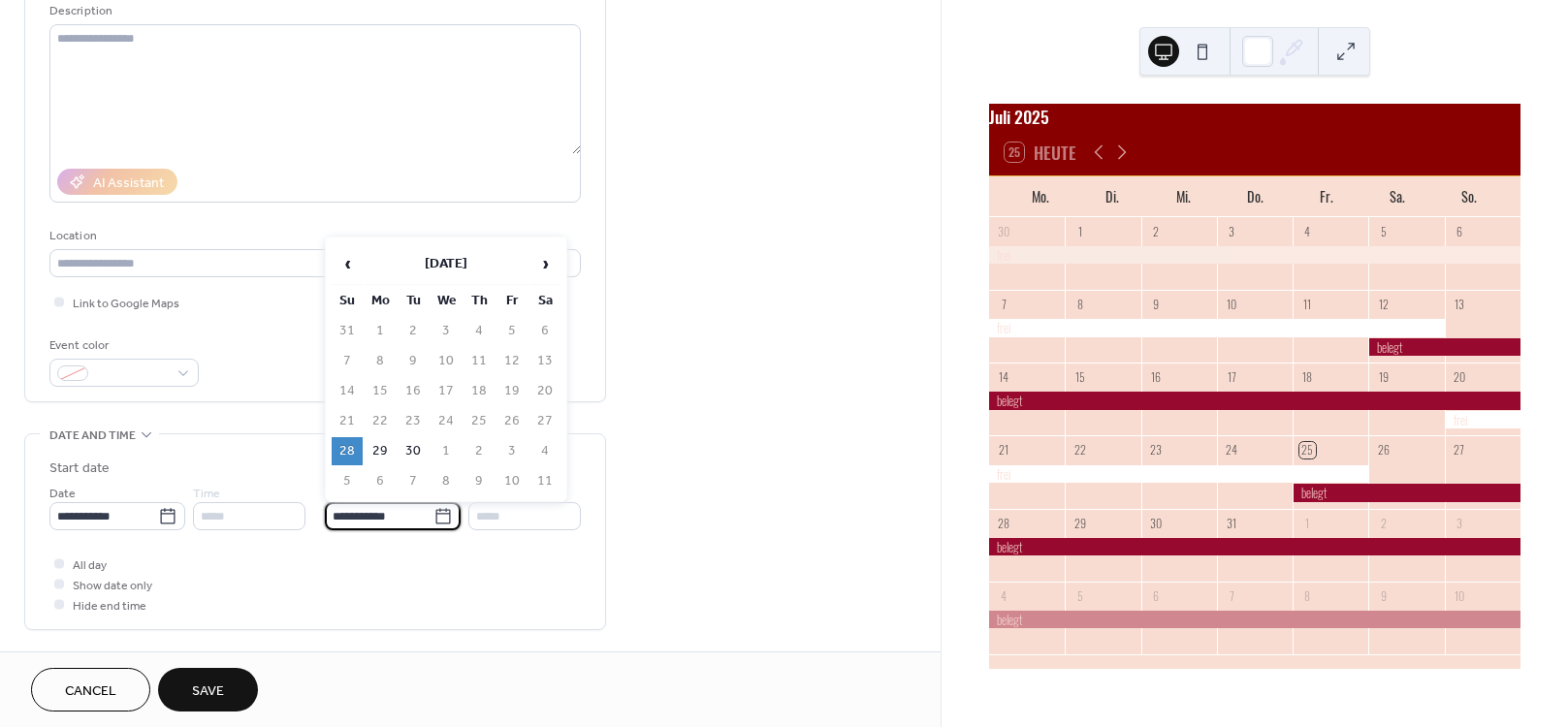 click on "**********" at bounding box center (379, 516) 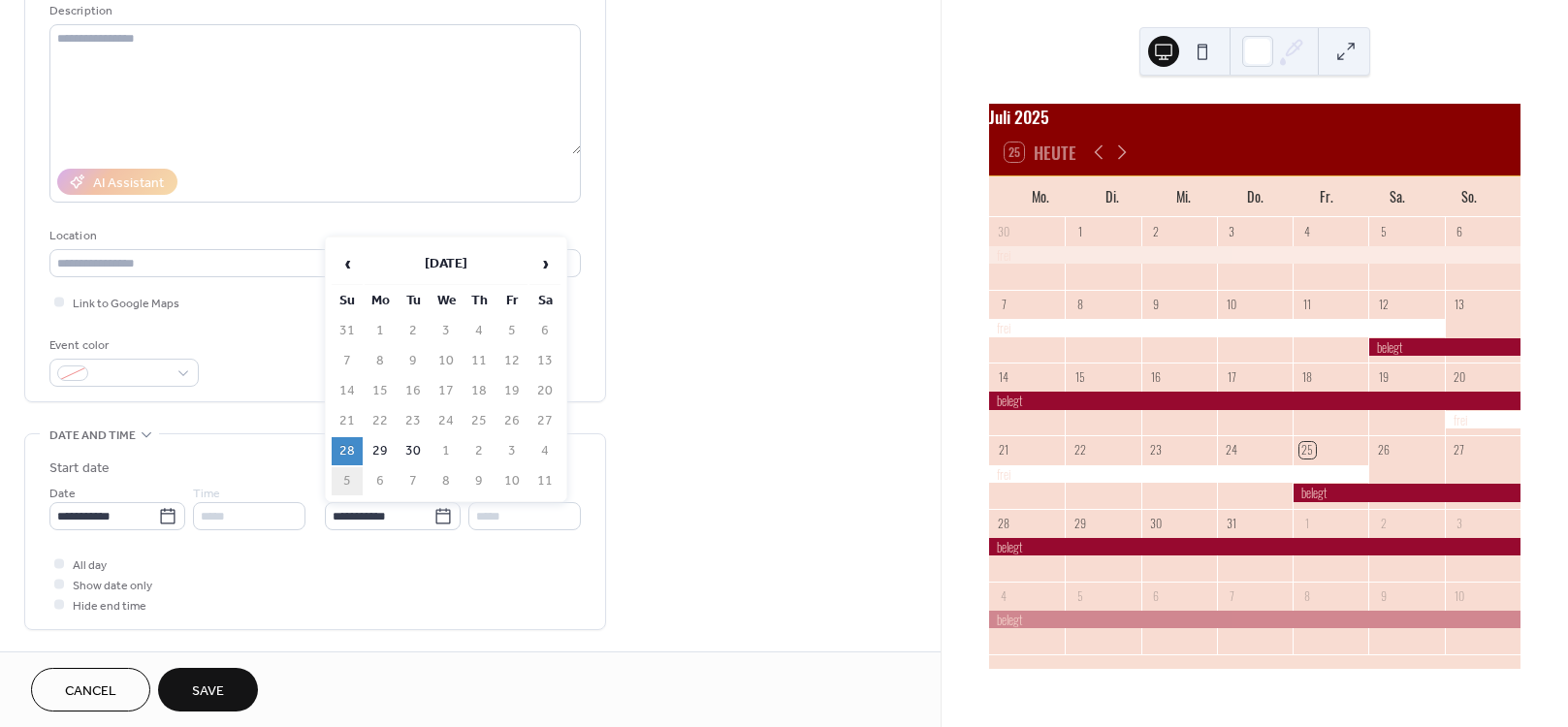 click on "5" at bounding box center (347, 481) 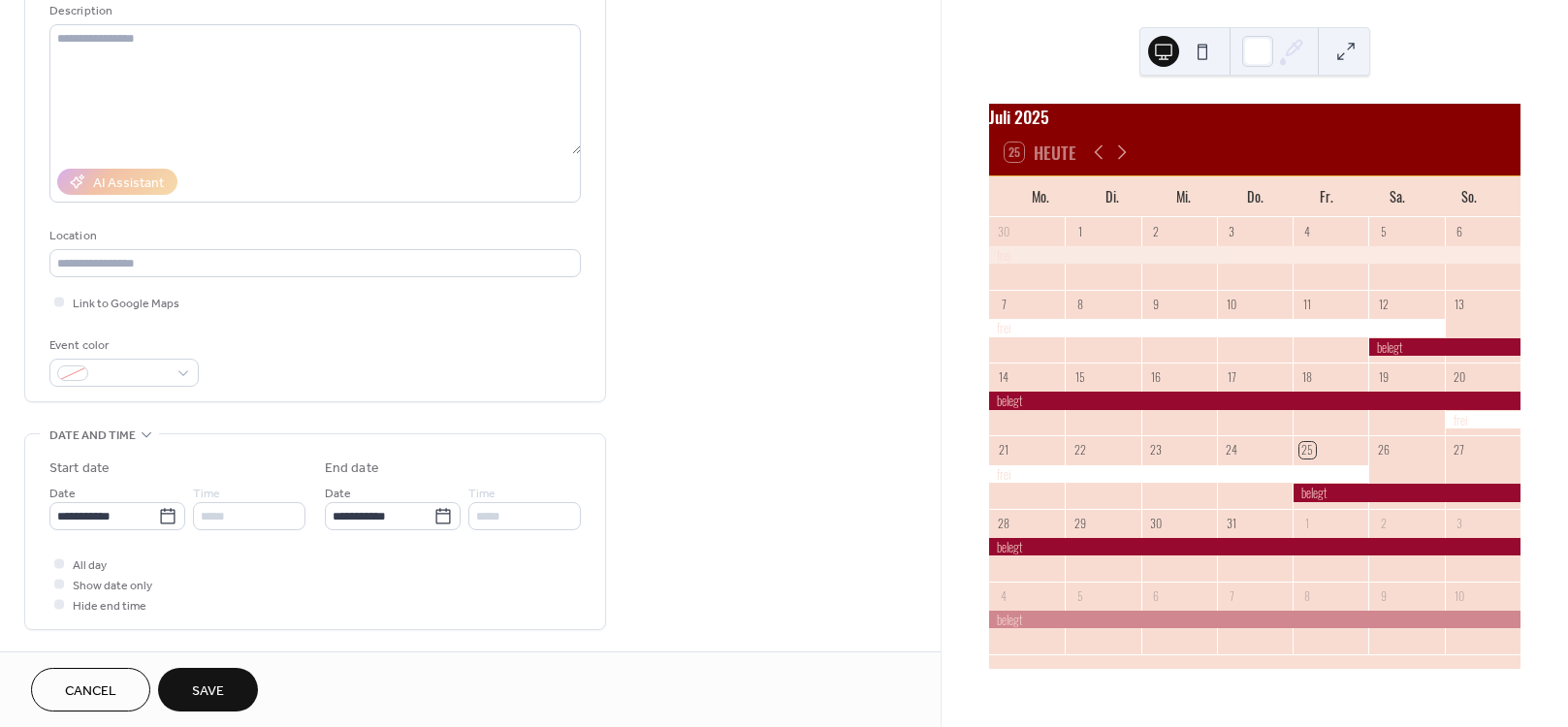 click on "Save" at bounding box center (208, 689) 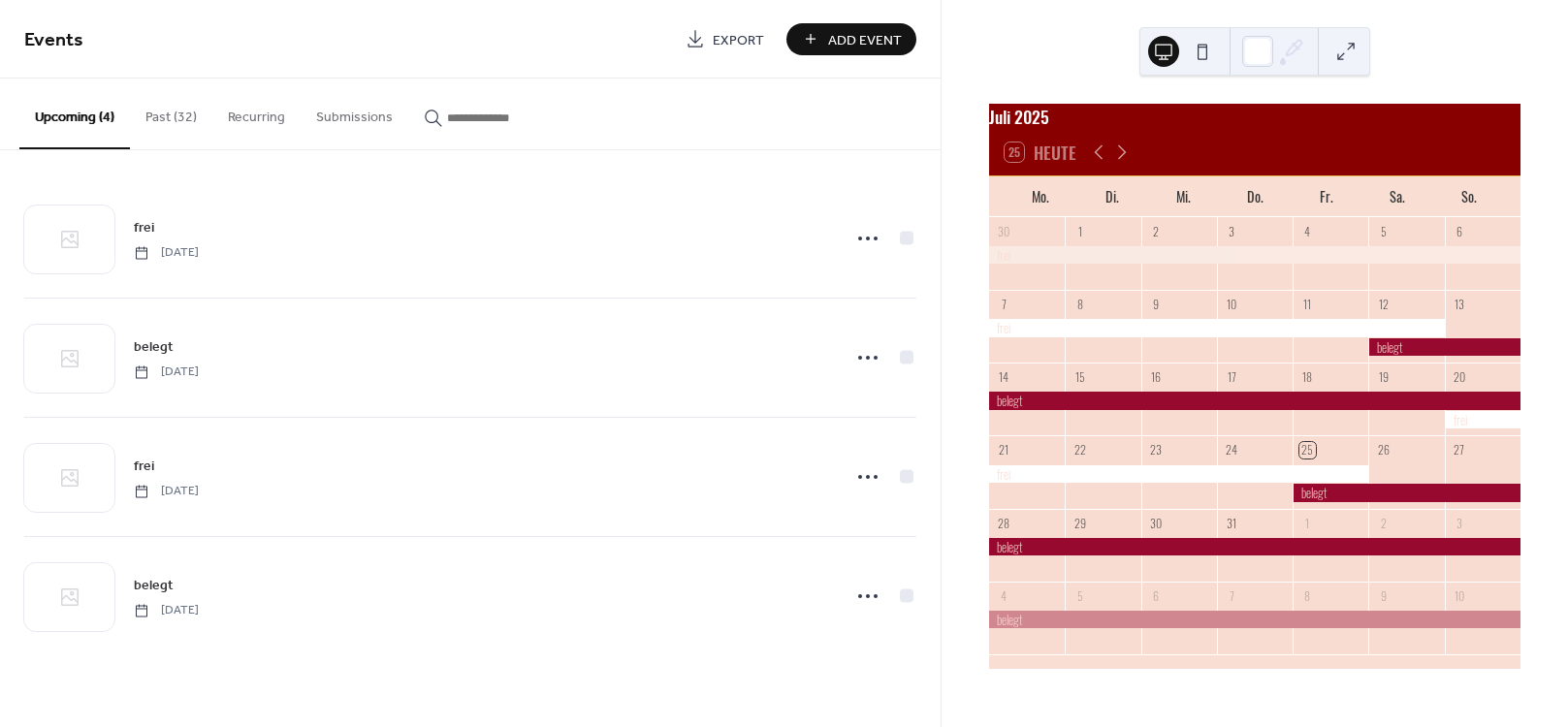 click on "Add Event" at bounding box center [865, 40] 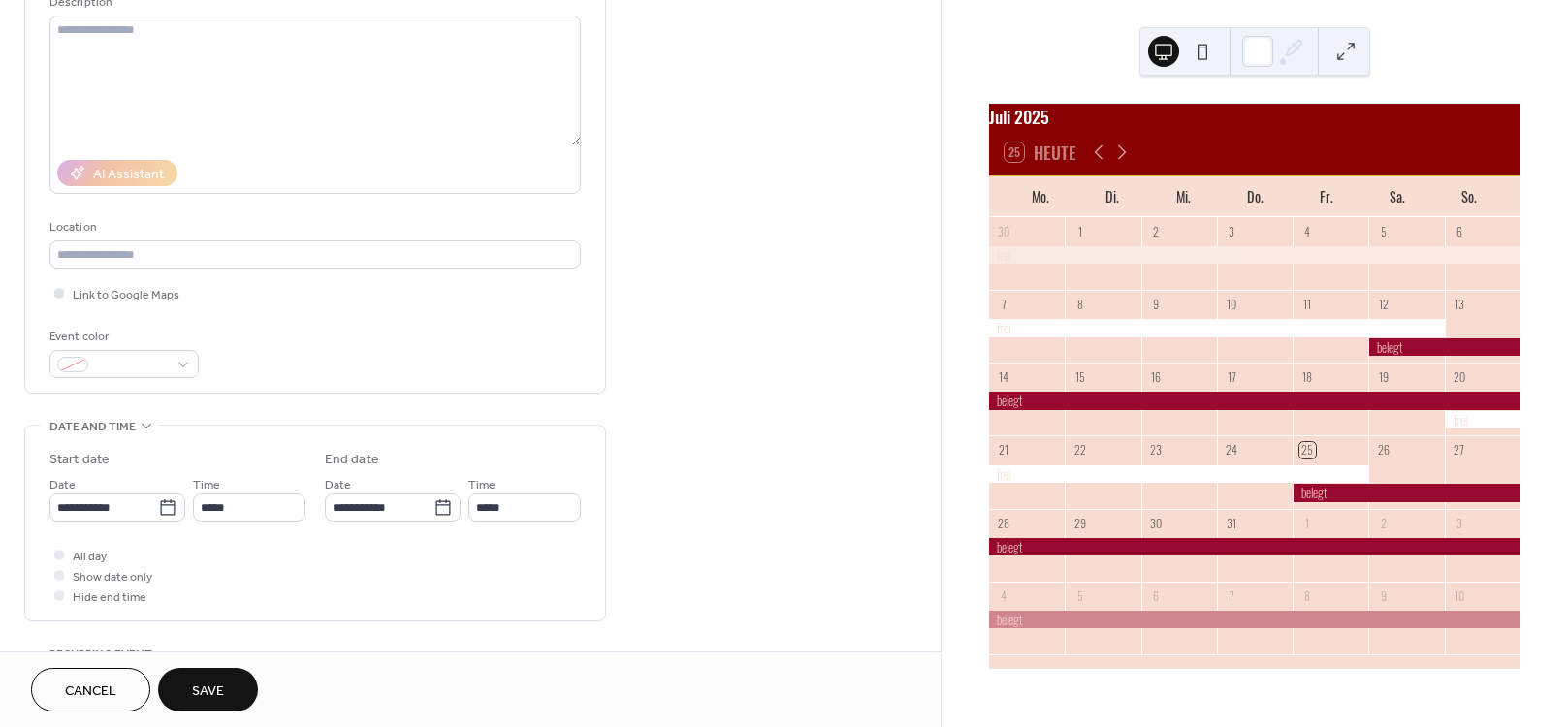 scroll, scrollTop: 209, scrollLeft: 0, axis: vertical 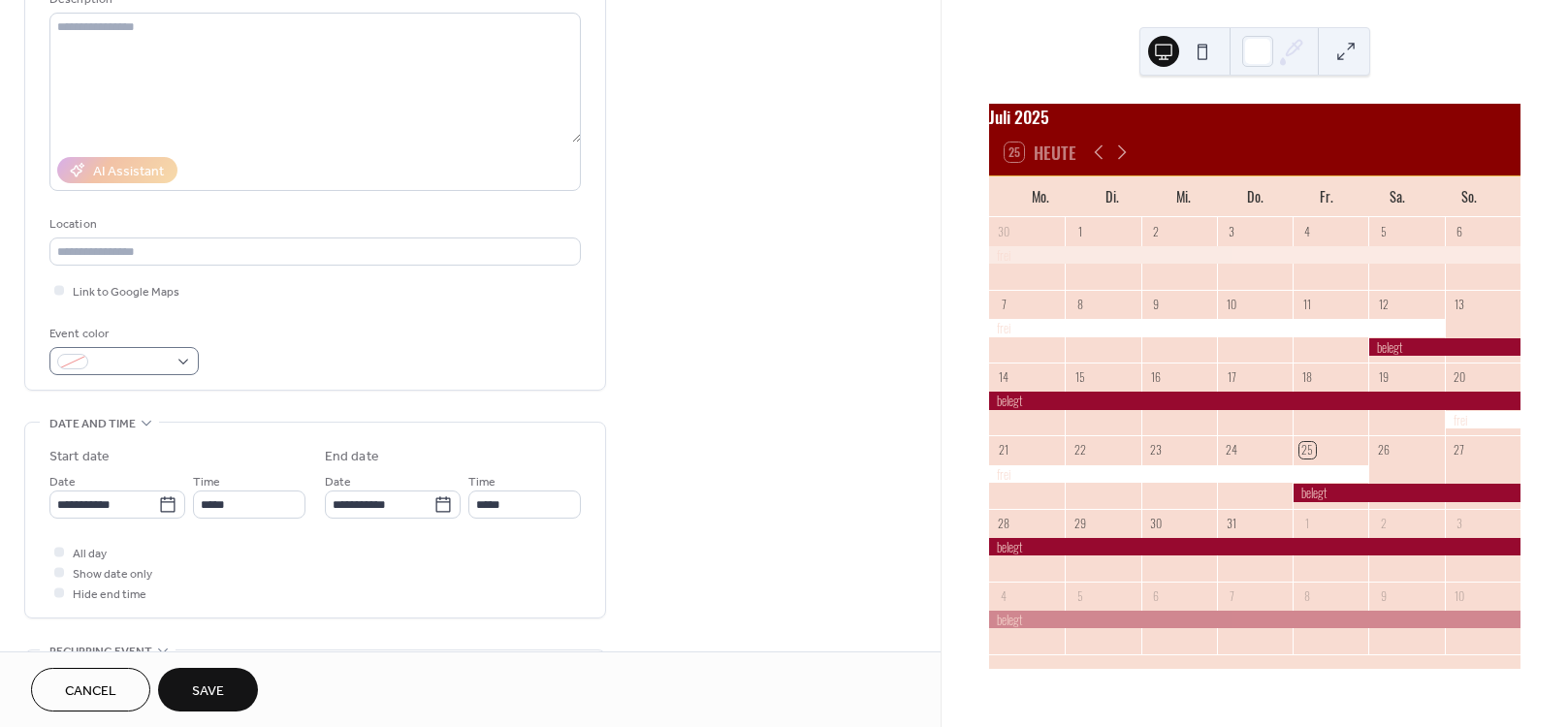 type on "****" 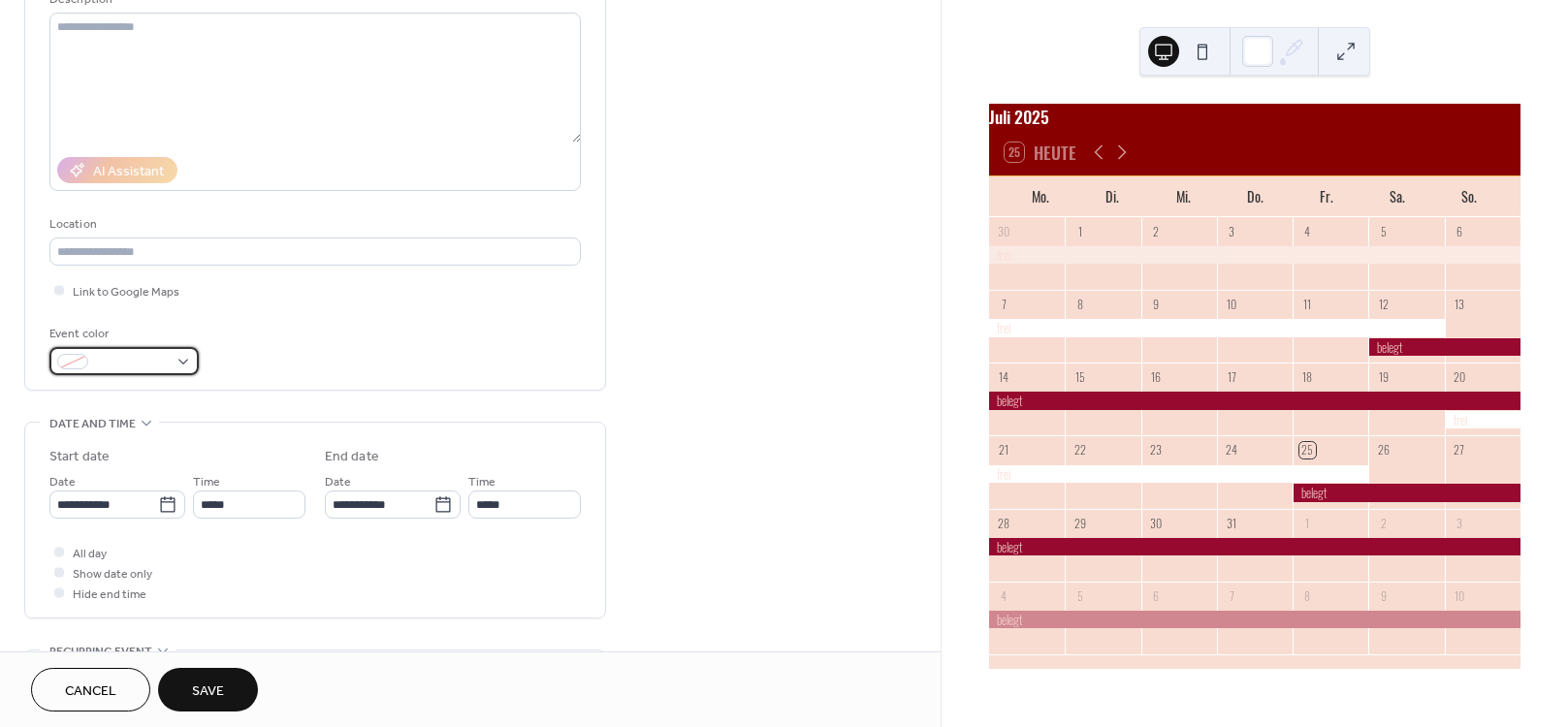 click at bounding box center [124, 361] 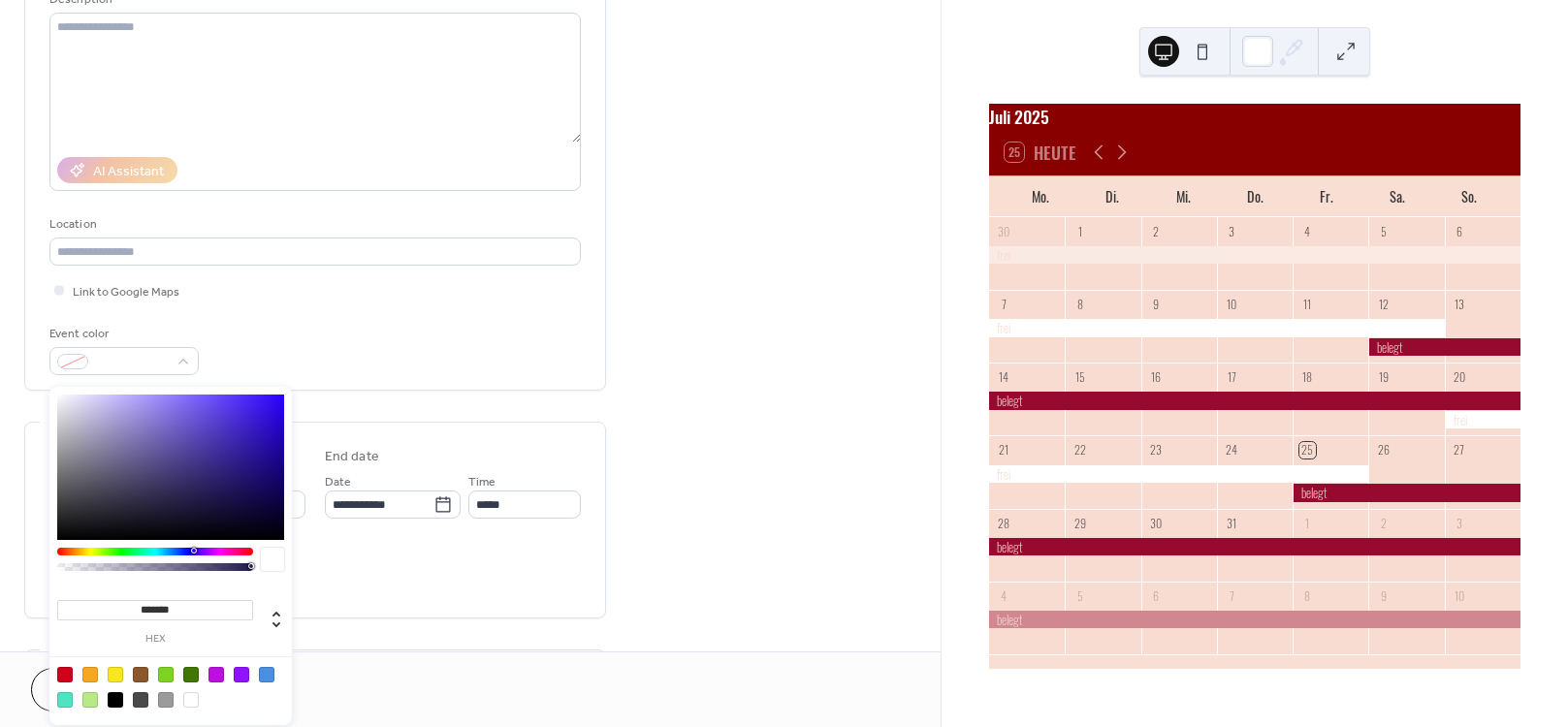 click at bounding box center [191, 700] 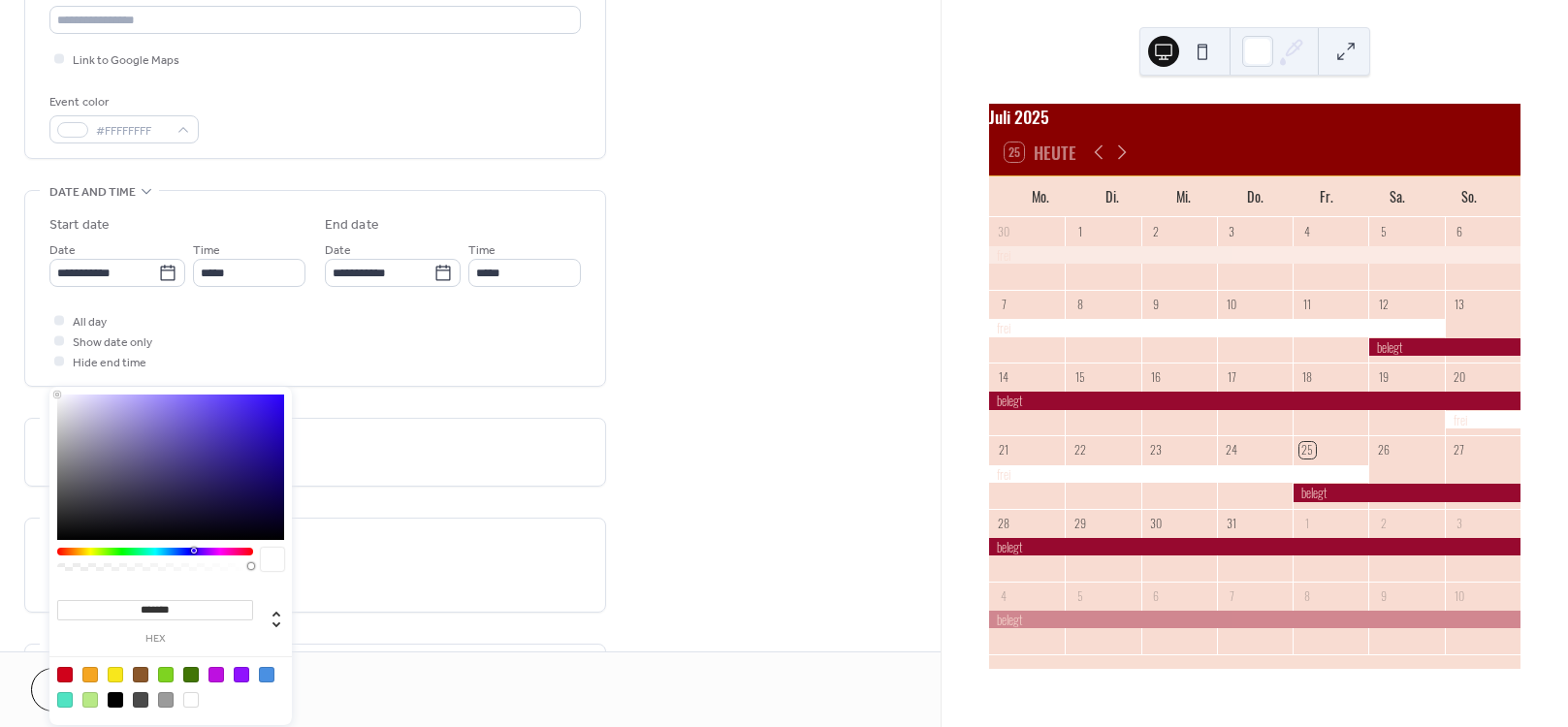 scroll, scrollTop: 489, scrollLeft: 0, axis: vertical 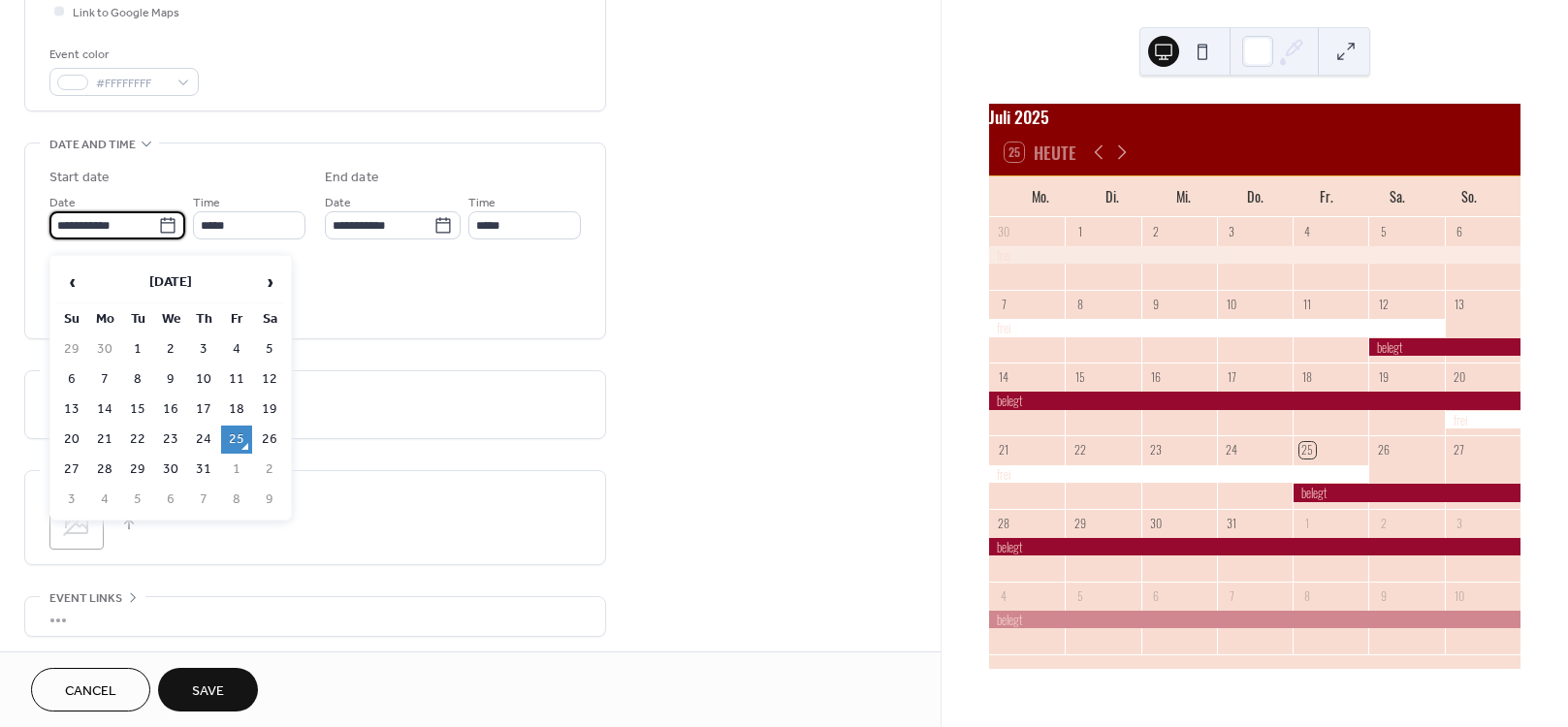 click on "**********" at bounding box center [104, 225] 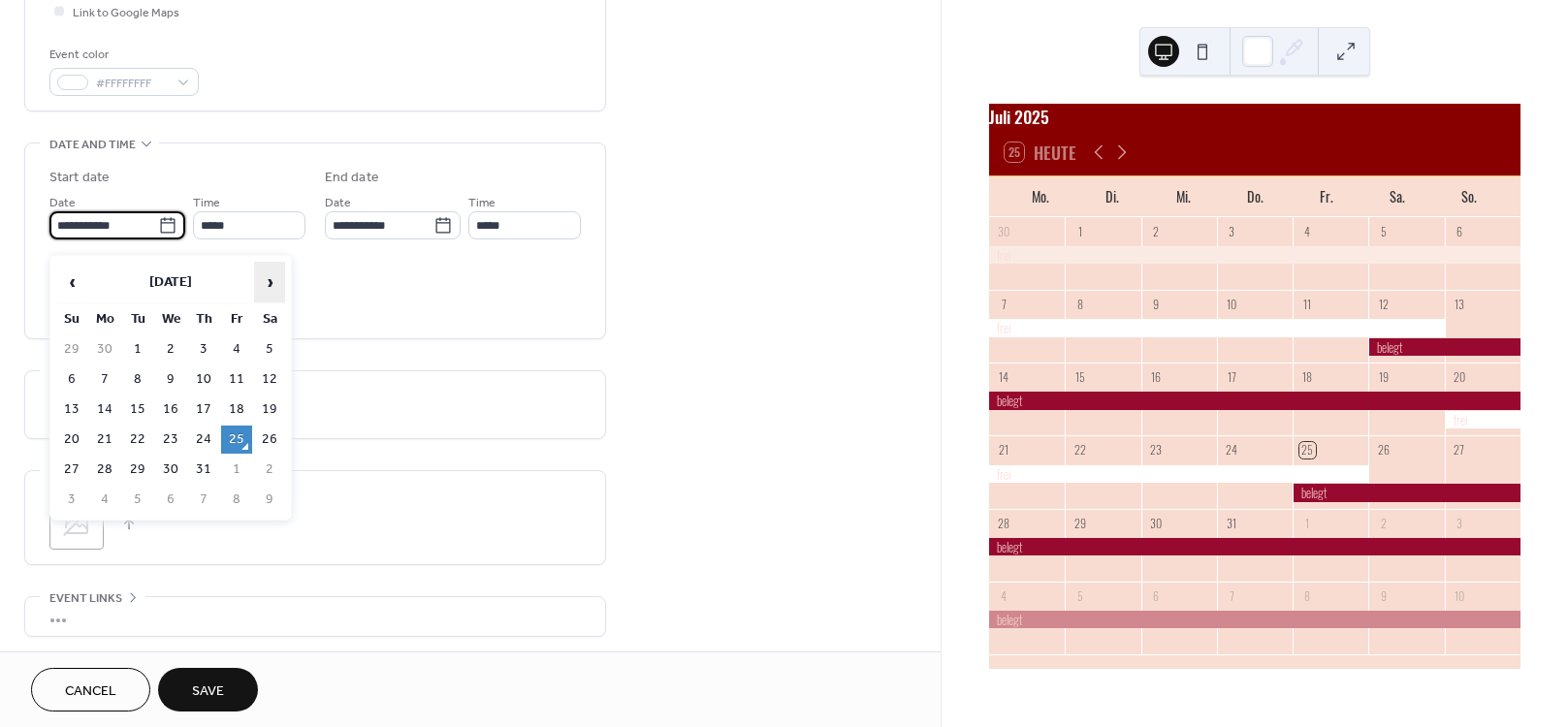 click on "›" at bounding box center (270, 282) 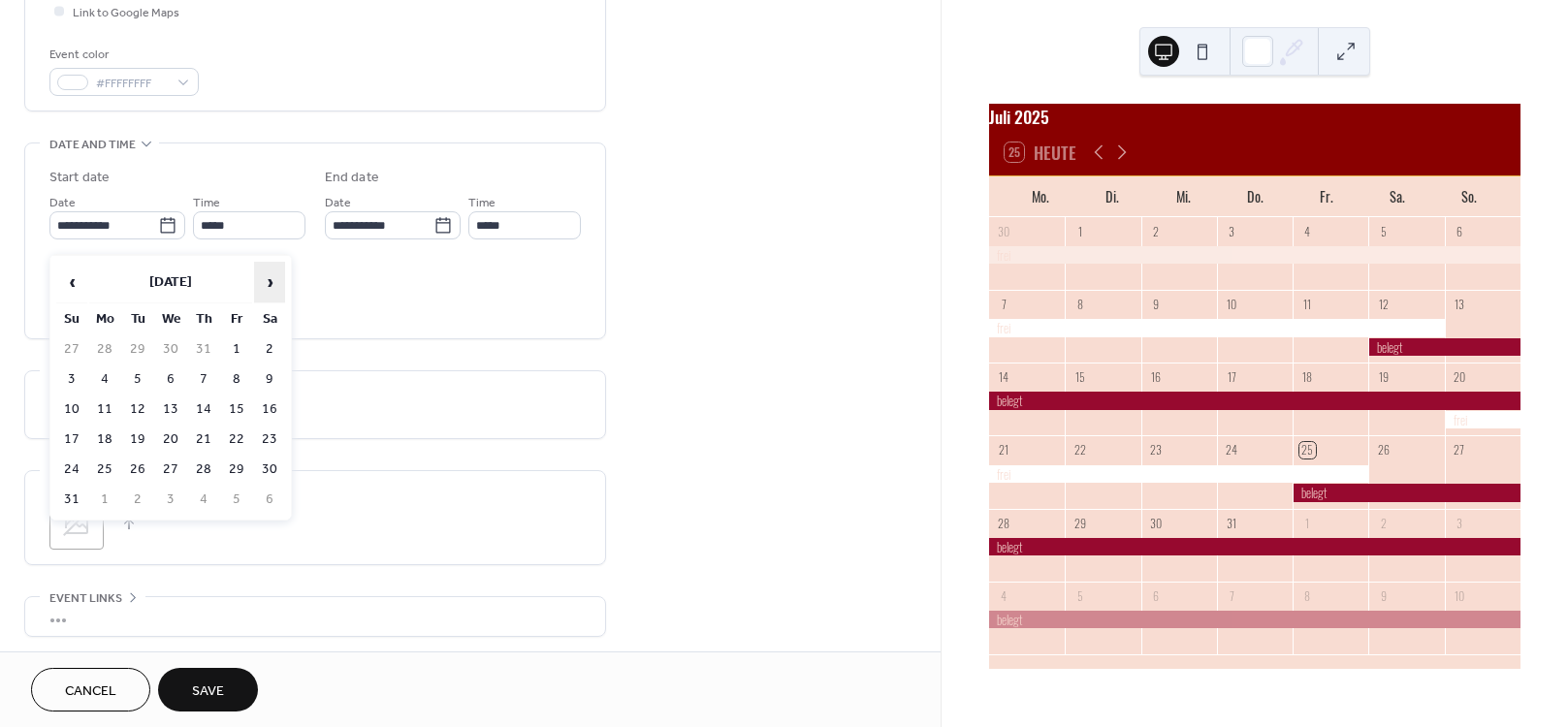 click on "›" at bounding box center [270, 282] 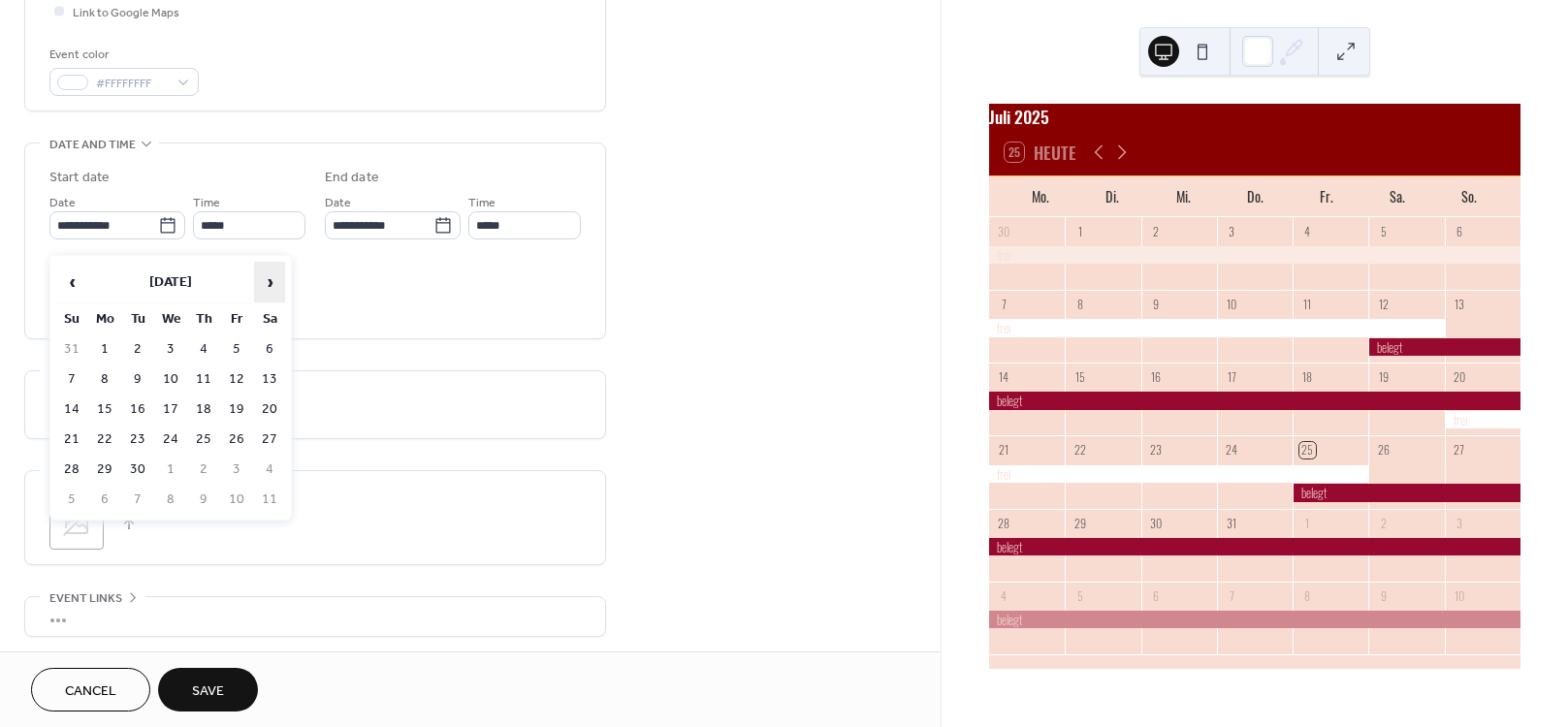 click on "›" at bounding box center [270, 282] 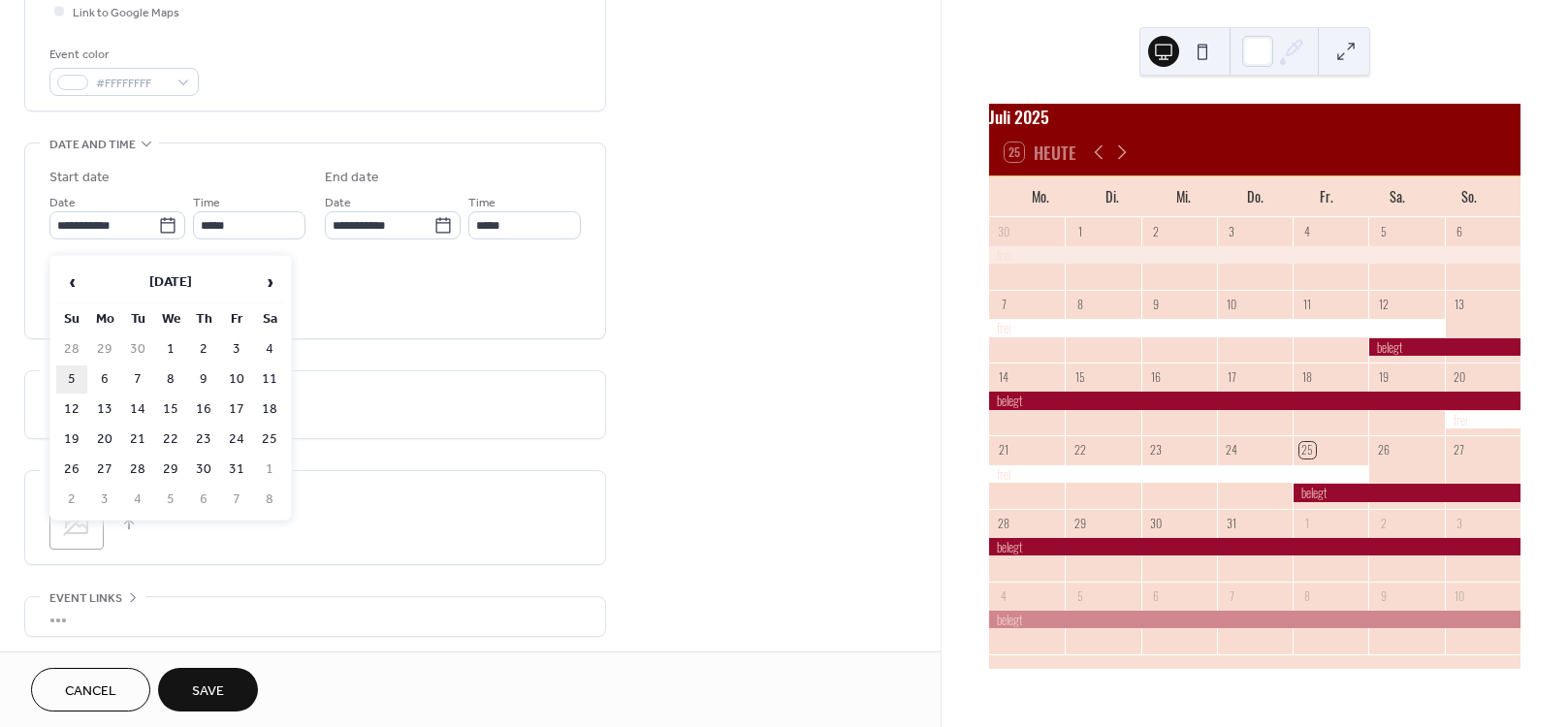 click on "5" at bounding box center (72, 379) 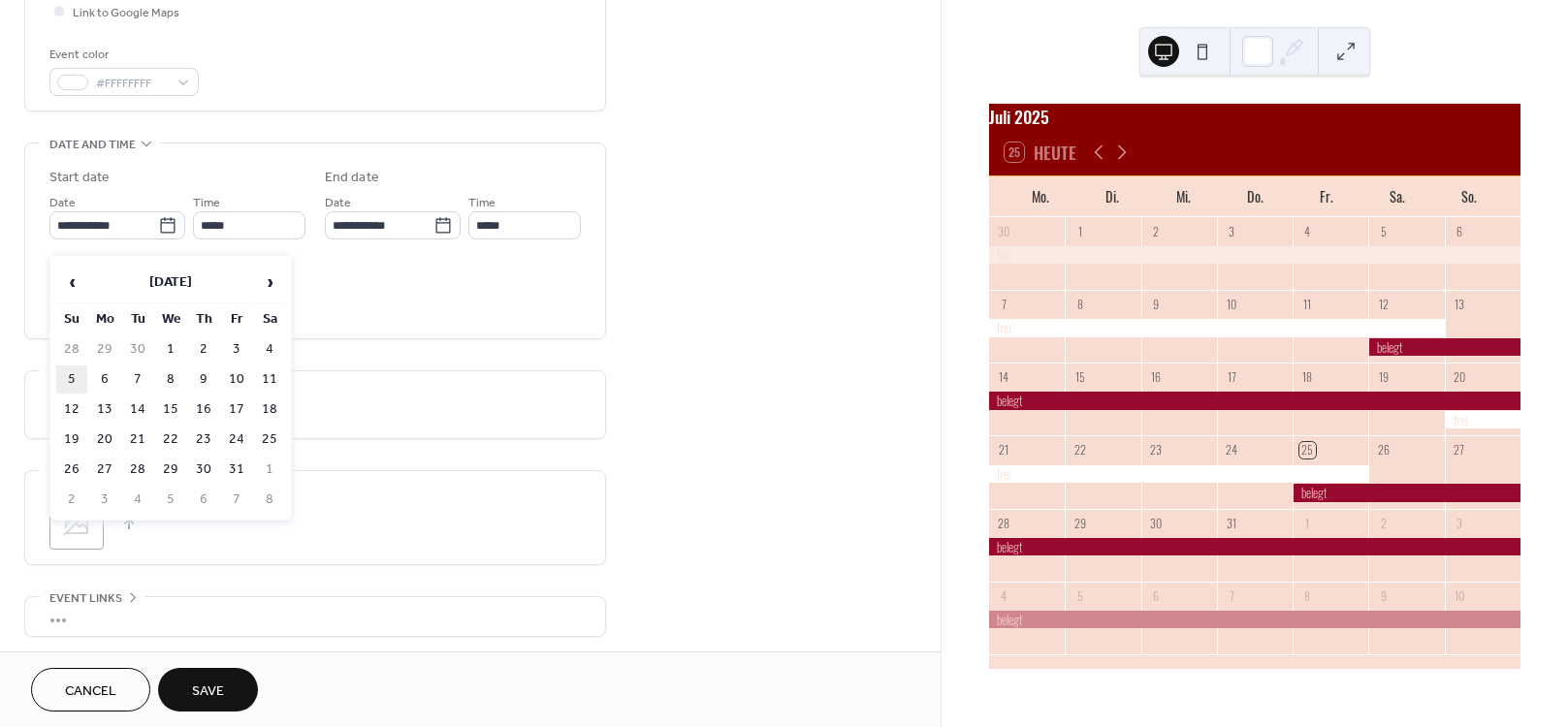 type on "**********" 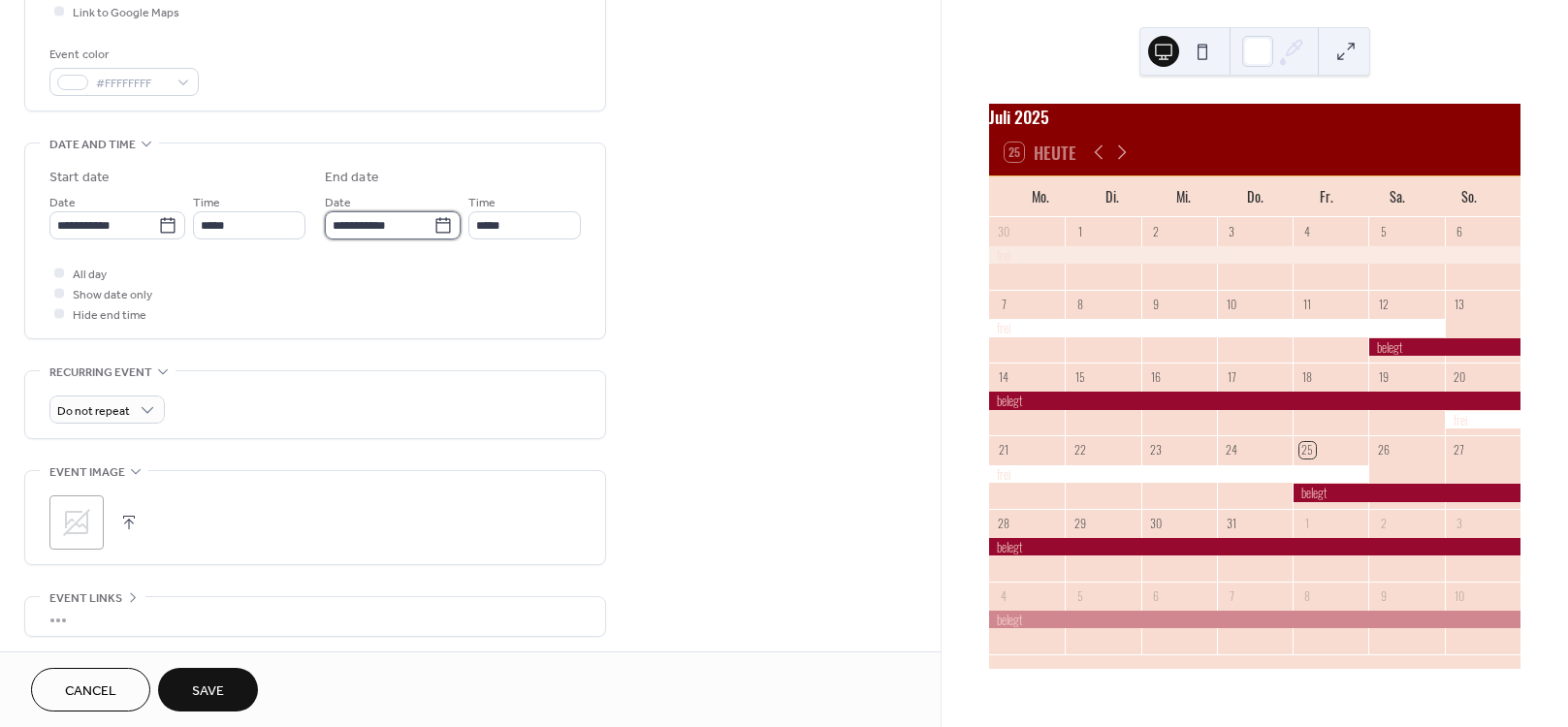 click on "**********" at bounding box center [379, 225] 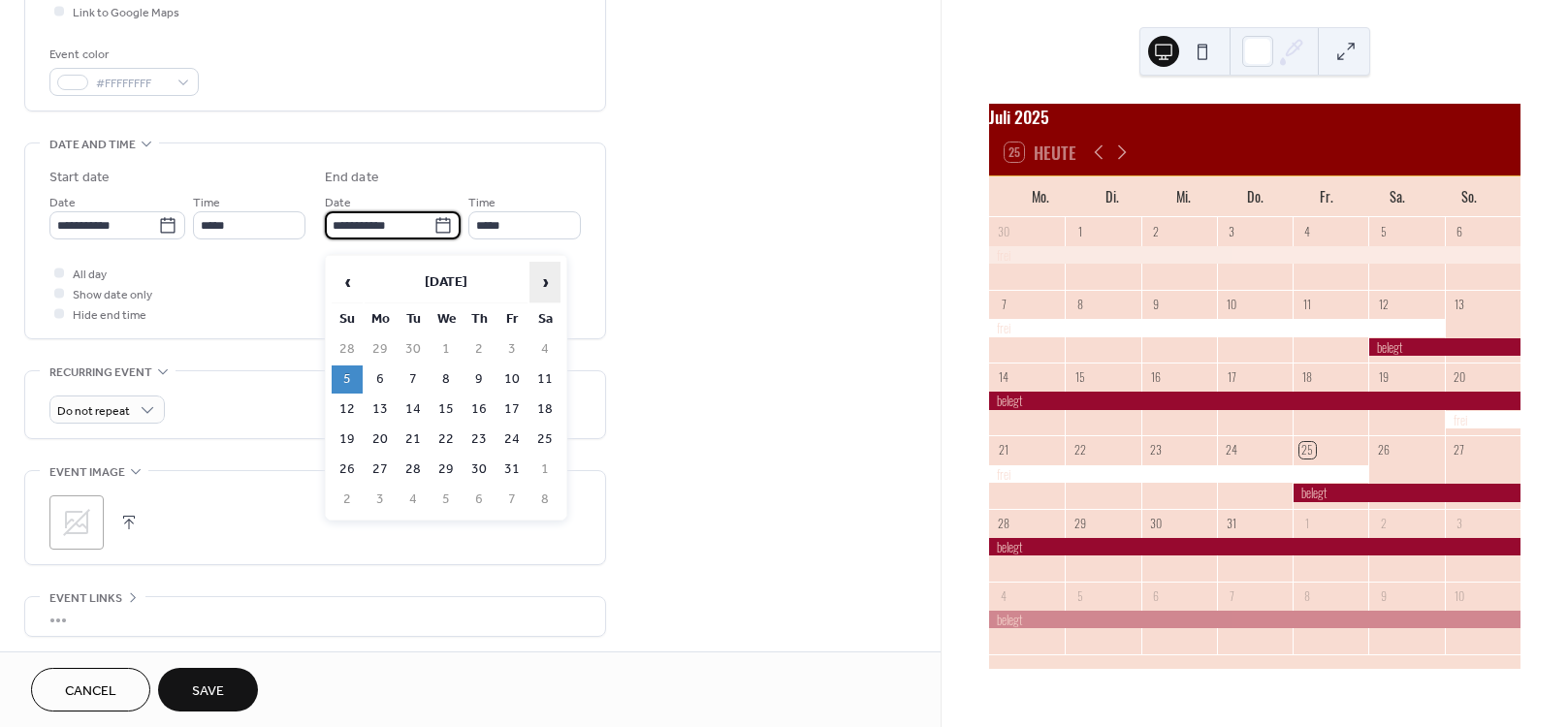 click on "›" at bounding box center [545, 282] 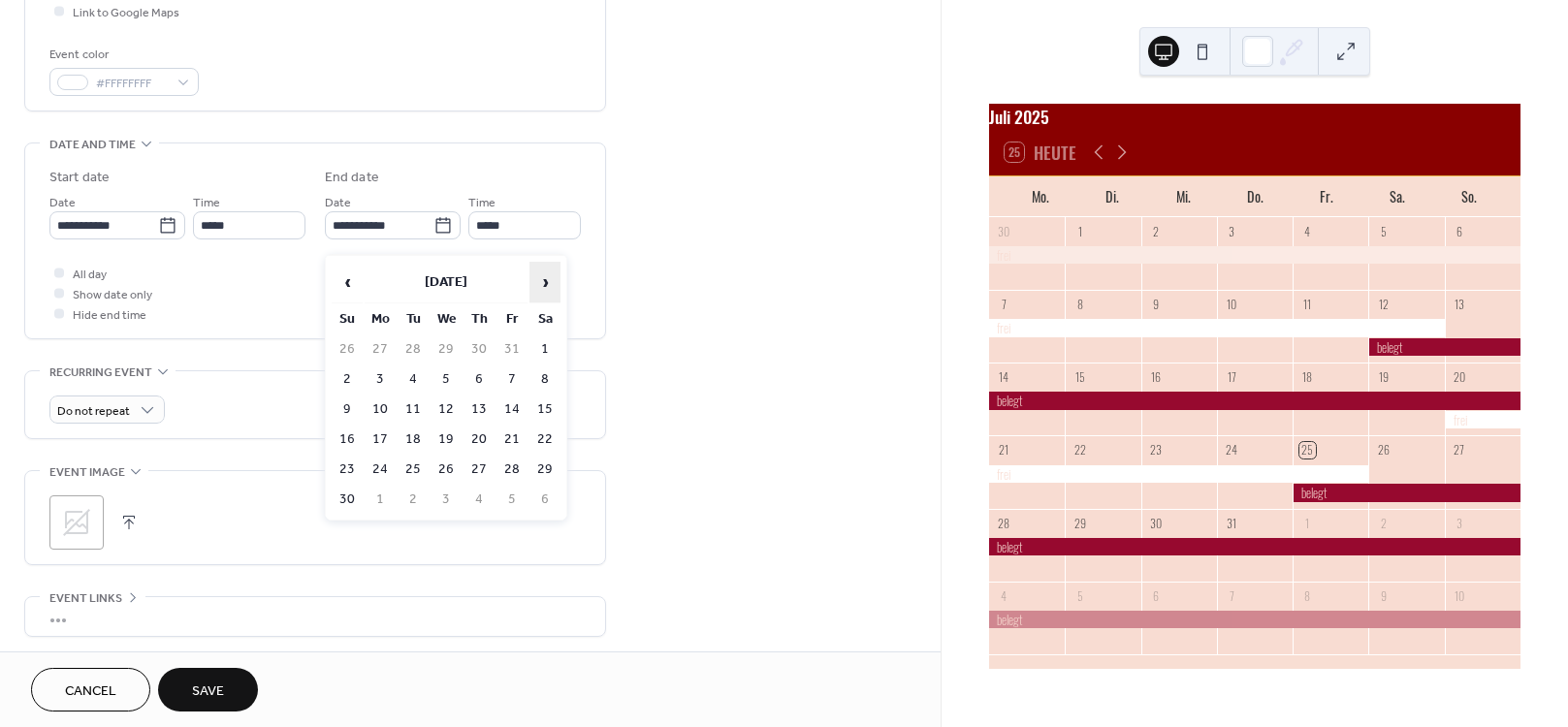 click on "›" at bounding box center [545, 282] 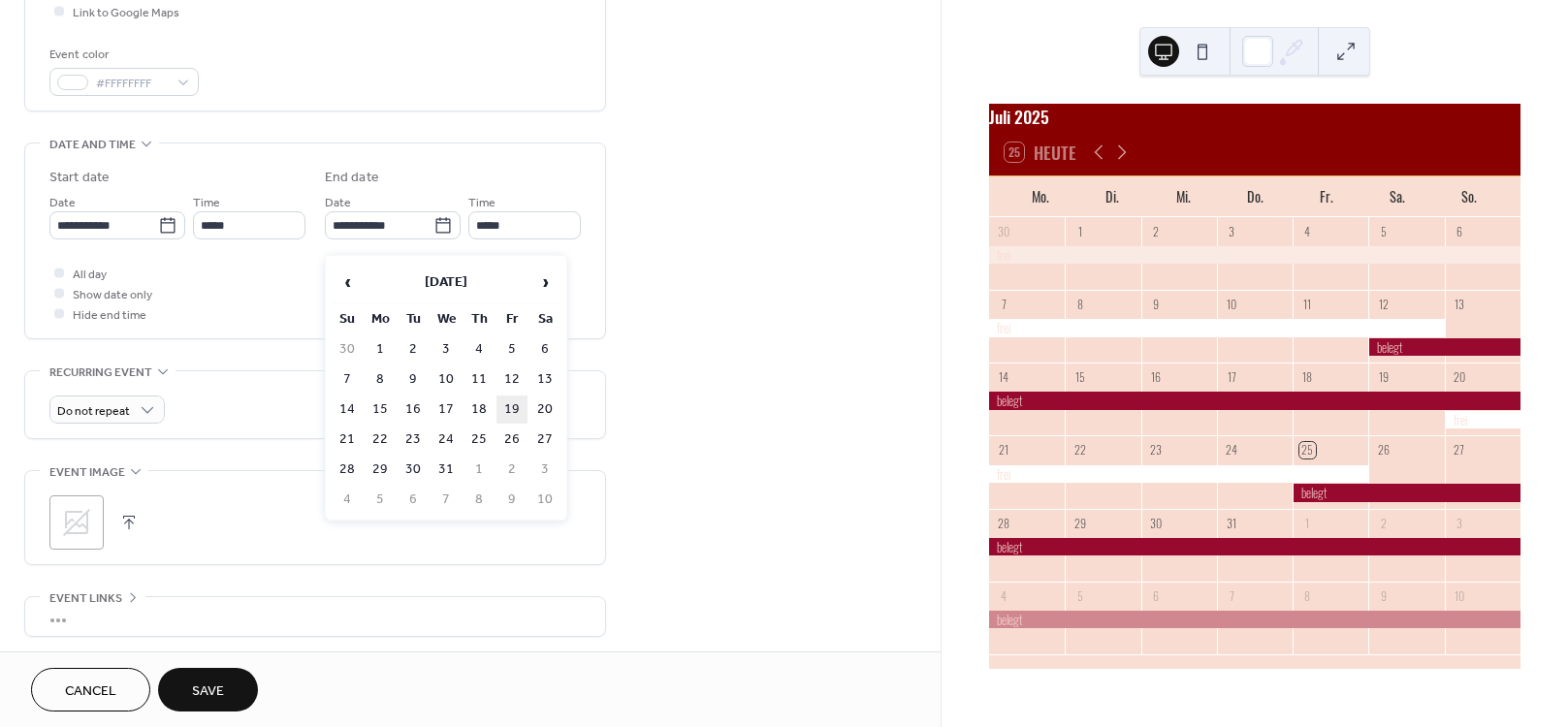 click on "19" at bounding box center (512, 409) 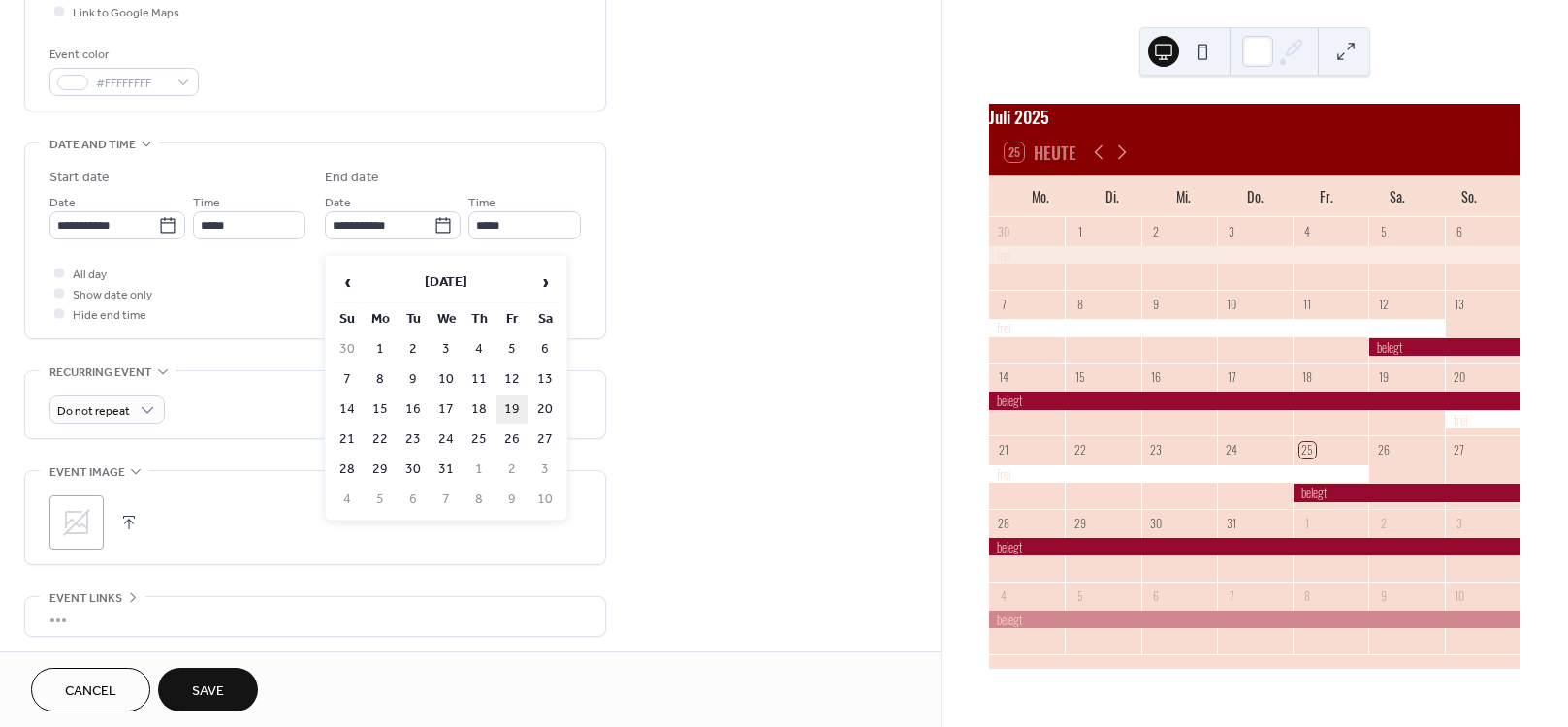 type on "**********" 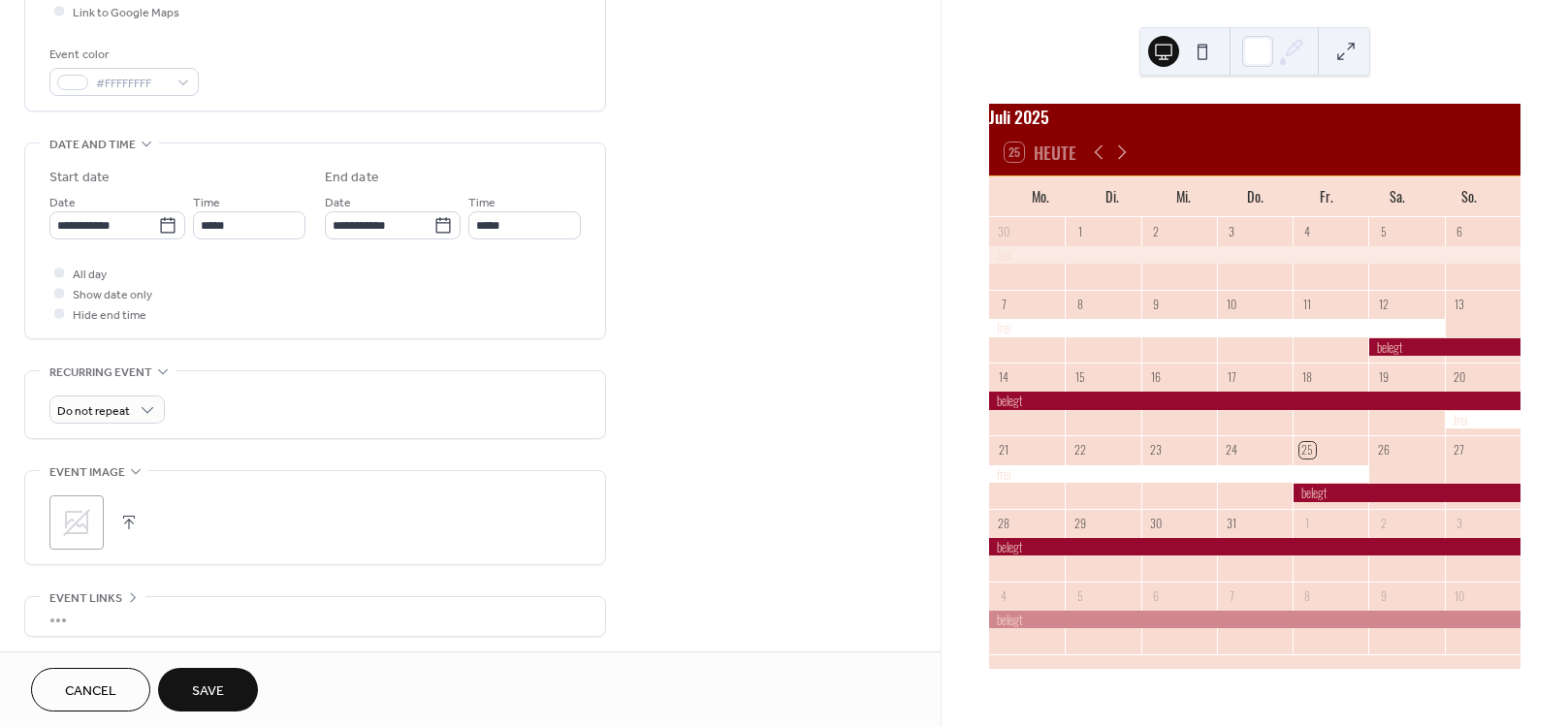 click on "Save" at bounding box center [208, 691] 